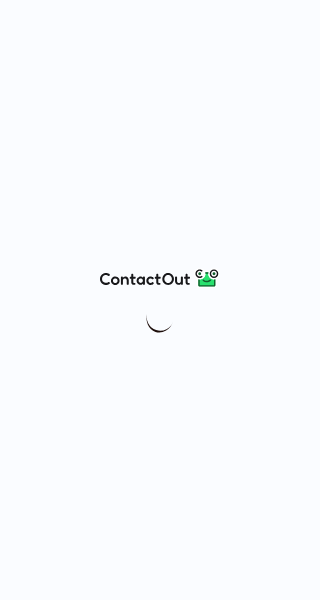 scroll, scrollTop: 0, scrollLeft: 0, axis: both 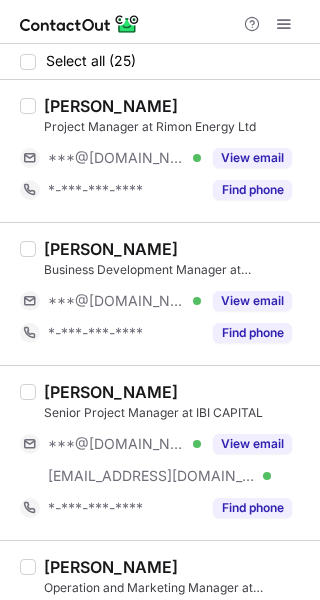click on "View email" at bounding box center [252, 444] 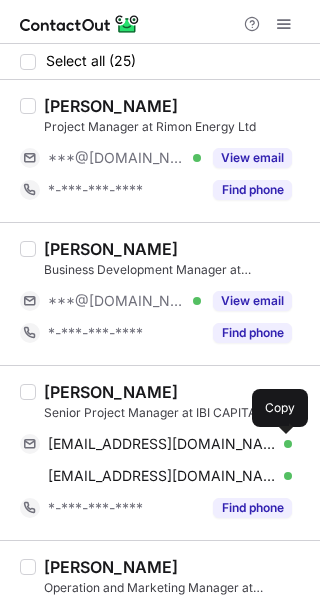 click at bounding box center (282, 444) 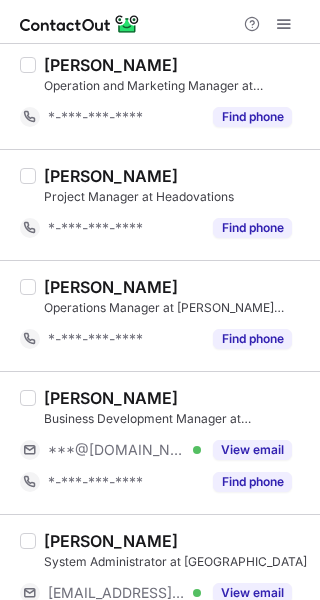 scroll, scrollTop: 560, scrollLeft: 0, axis: vertical 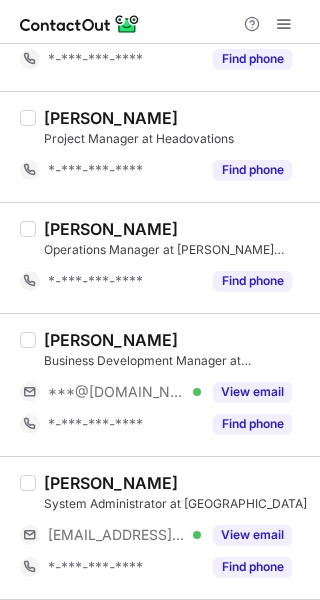 click on "View email" at bounding box center [252, 392] 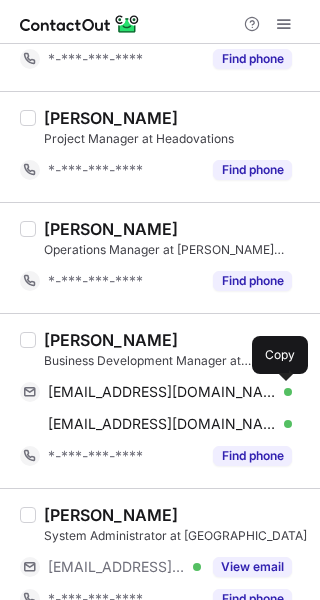 click at bounding box center (282, 392) 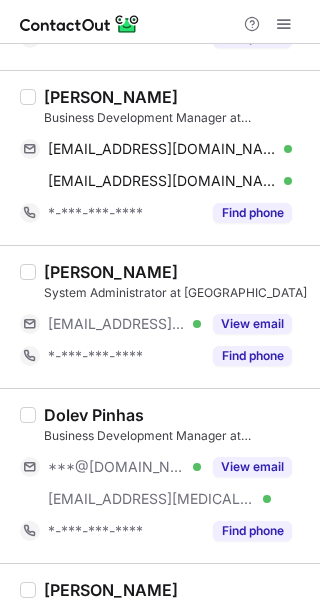 scroll, scrollTop: 810, scrollLeft: 0, axis: vertical 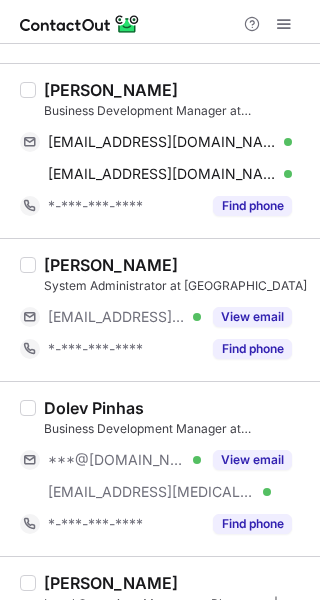 click on "View email" at bounding box center [246, 460] 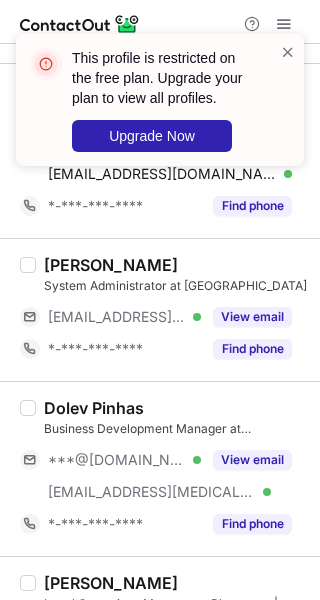 click at bounding box center (288, 52) 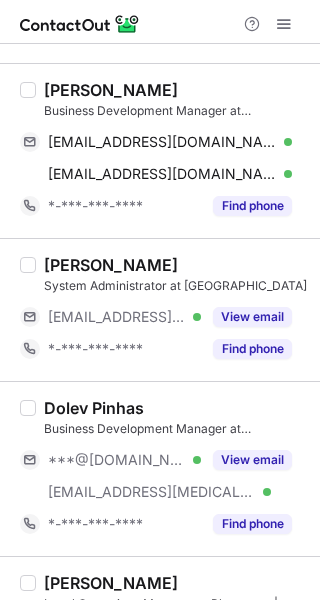 click on "This profile is restricted on the free plan. Upgrade your plan to view all profiles. Upgrade Now" at bounding box center [160, 34] 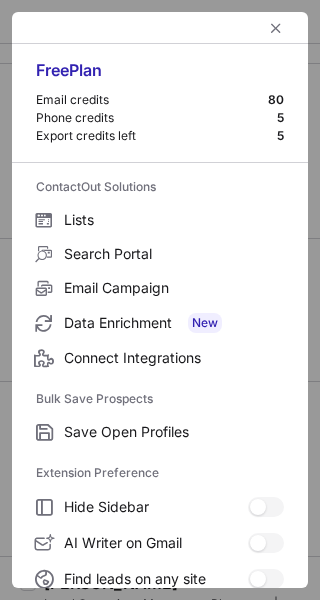 scroll, scrollTop: 232, scrollLeft: 0, axis: vertical 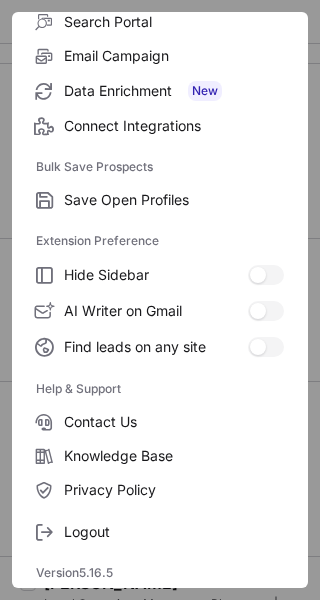 click on "Logout" at bounding box center [174, 532] 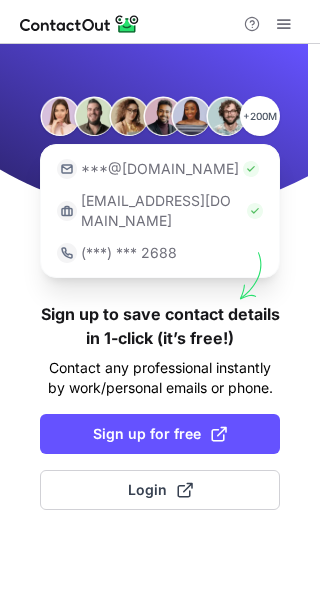 click at bounding box center (219, 434) 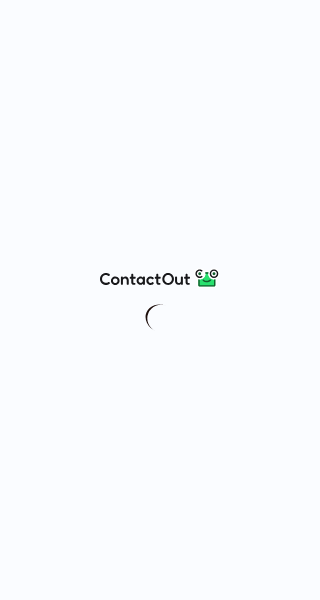 scroll, scrollTop: 0, scrollLeft: 0, axis: both 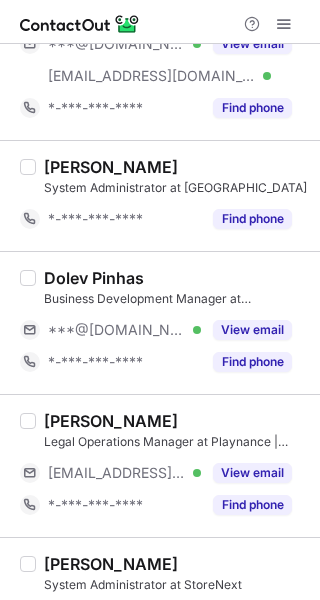 click on "View email" at bounding box center [252, 330] 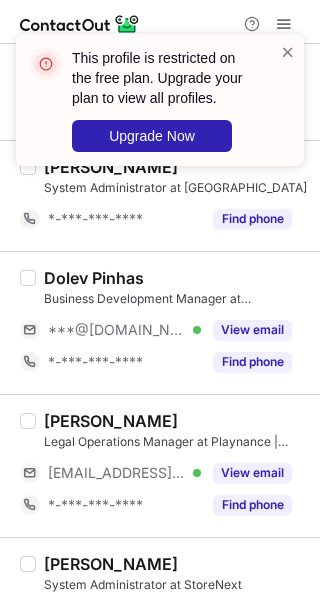 click at bounding box center (288, 52) 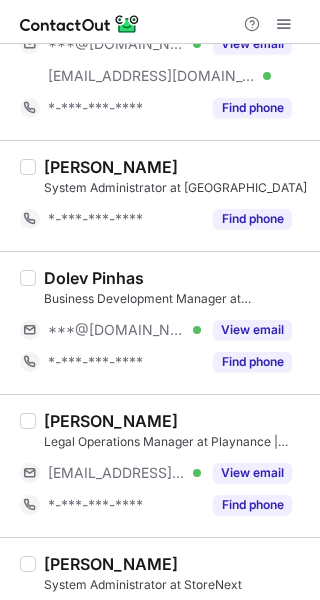 click at bounding box center [284, 24] 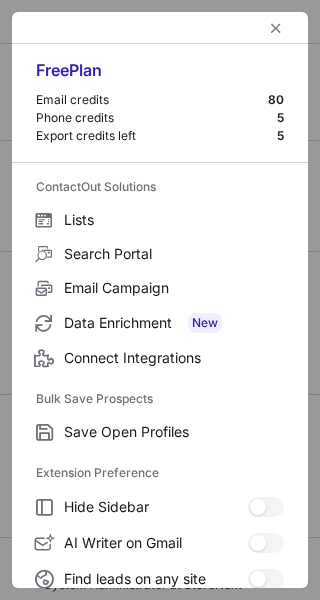 scroll, scrollTop: 232, scrollLeft: 0, axis: vertical 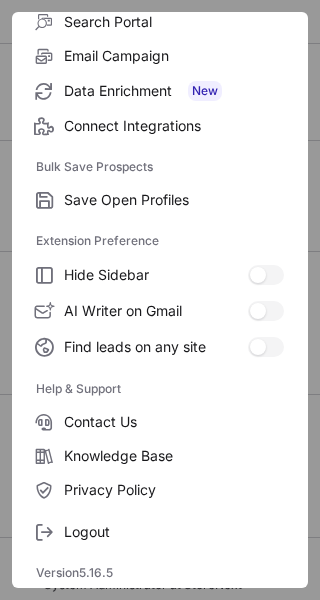 click on "Logout" at bounding box center [174, 532] 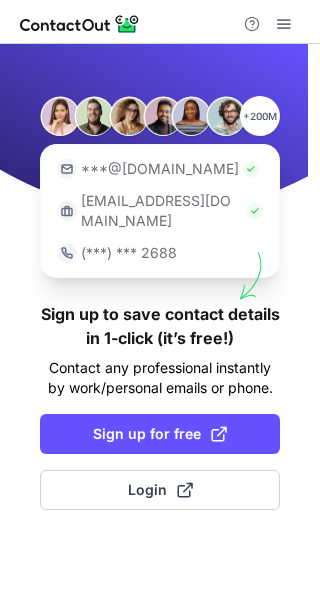 click on "Sign up for free" at bounding box center (160, 434) 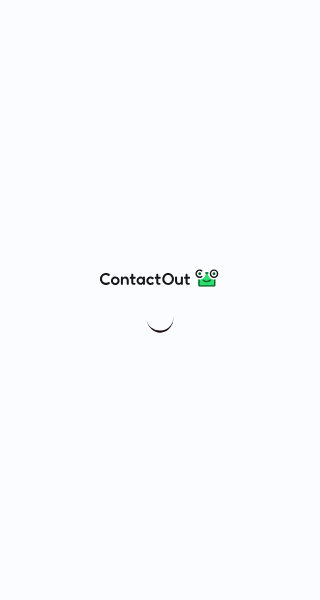 scroll, scrollTop: 0, scrollLeft: 0, axis: both 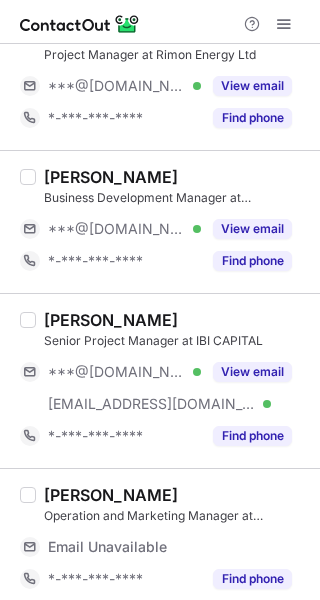 click at bounding box center (284, 24) 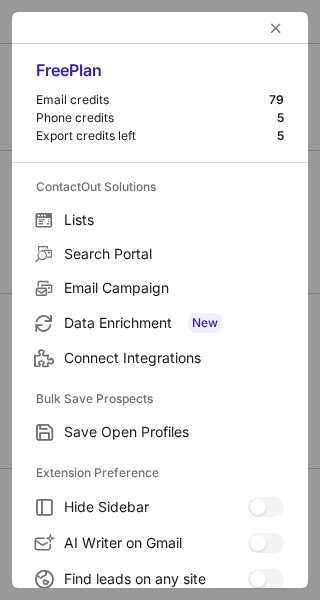 scroll, scrollTop: 232, scrollLeft: 0, axis: vertical 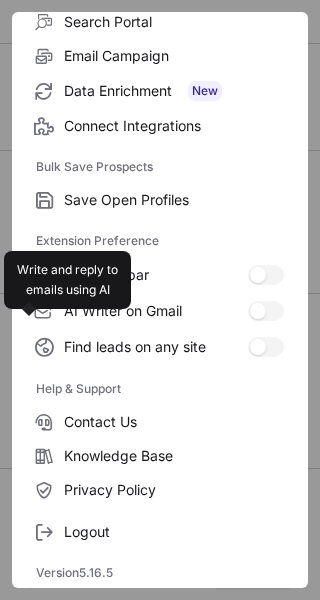 click on "Logout" at bounding box center (174, 532) 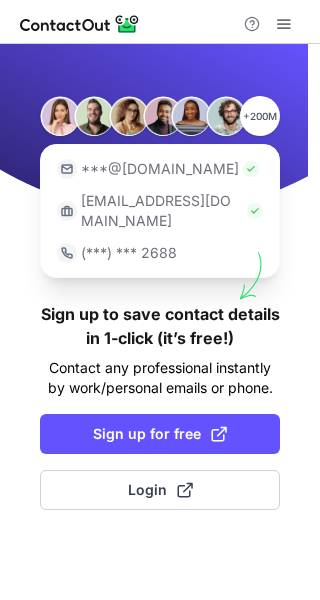 click on "Sign up for free" at bounding box center (160, 434) 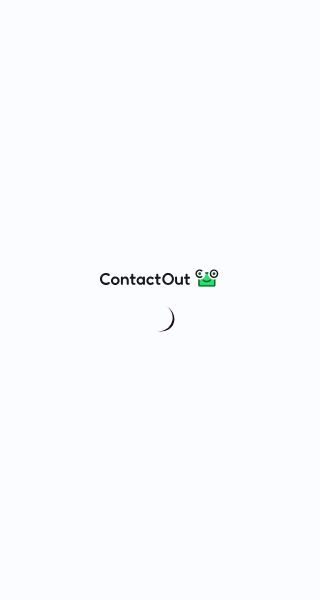 scroll, scrollTop: 0, scrollLeft: 0, axis: both 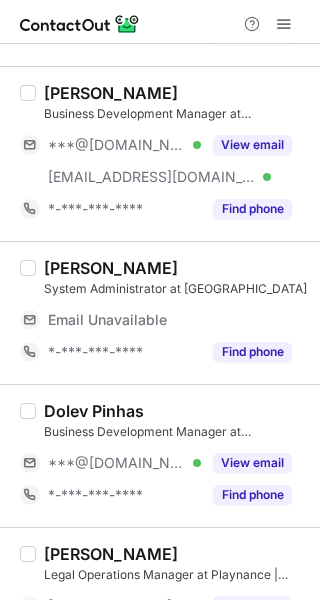 click on "View email" at bounding box center [252, 463] 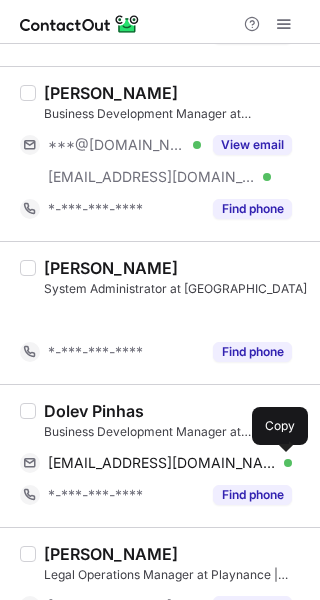 scroll, scrollTop: 839, scrollLeft: 0, axis: vertical 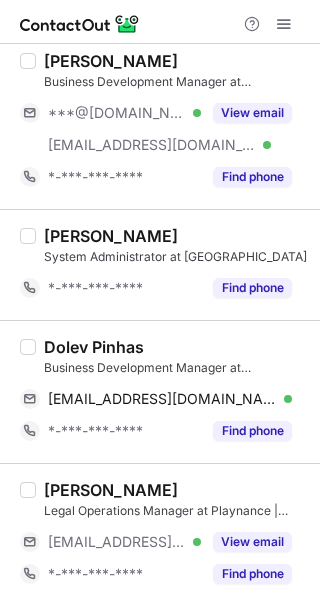 click on "Dolev Pinhas Business Development Manager at Doral dolevpinhas@gmail.com Verified Copy *-***-***-**** Find phone" at bounding box center [160, 391] 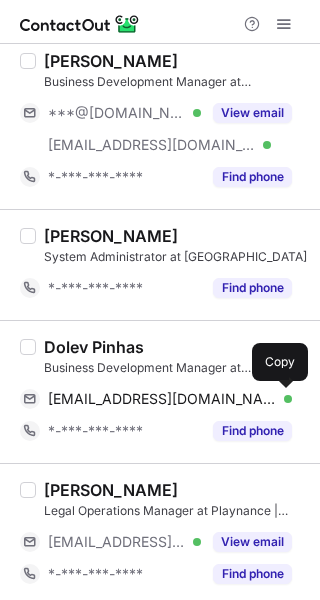 click at bounding box center (282, 399) 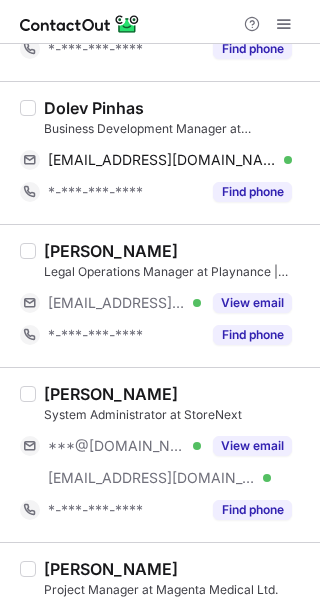scroll, scrollTop: 1080, scrollLeft: 0, axis: vertical 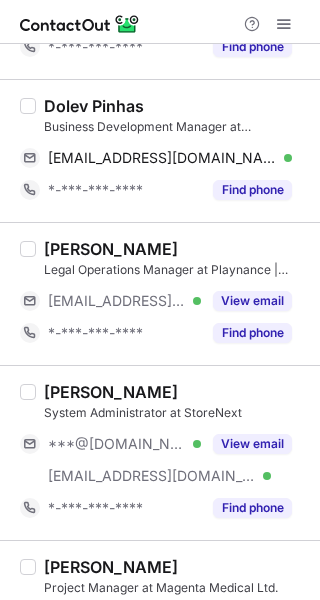 click on "View email" at bounding box center [252, 444] 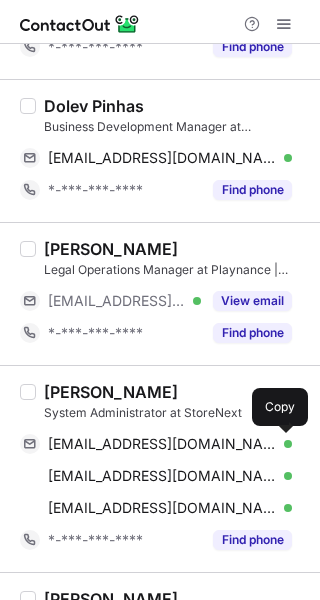 click at bounding box center (282, 444) 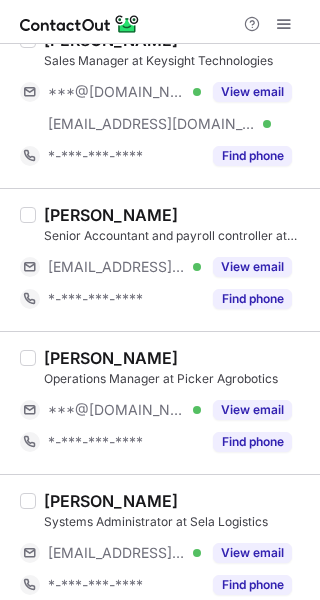 scroll, scrollTop: 1791, scrollLeft: 0, axis: vertical 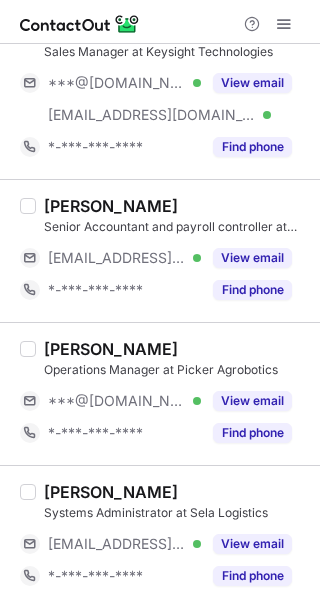 click on "View email" at bounding box center (252, 401) 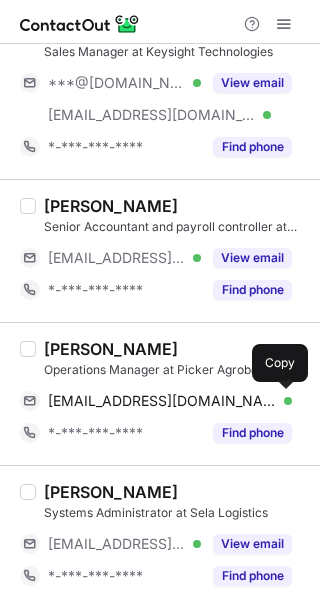 click at bounding box center (282, 401) 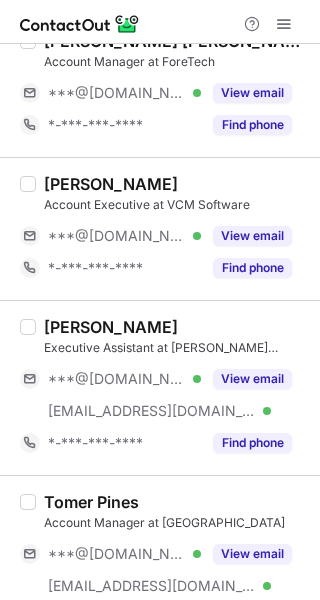 scroll, scrollTop: 2588, scrollLeft: 0, axis: vertical 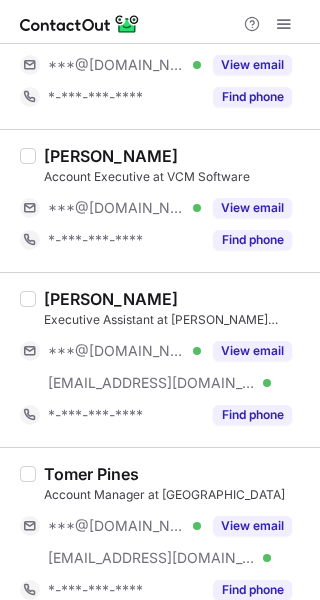 click on "View email" at bounding box center (246, 351) 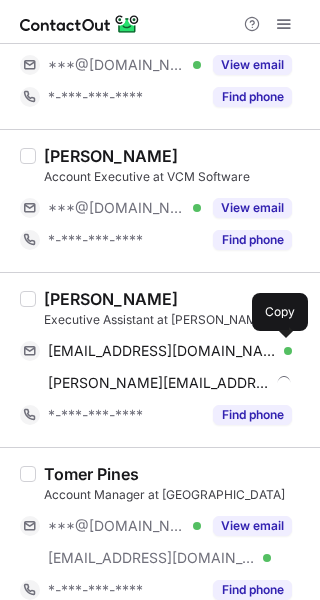 click at bounding box center [282, 351] 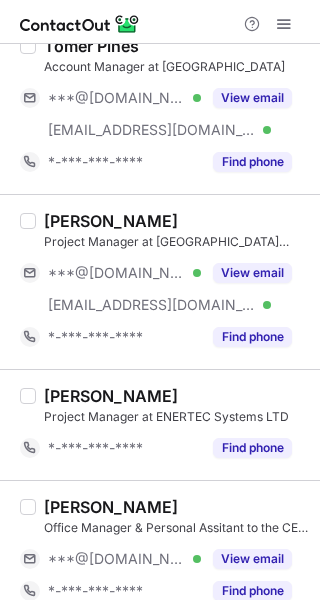 click on "*-***-***-****" at bounding box center (110, 448) 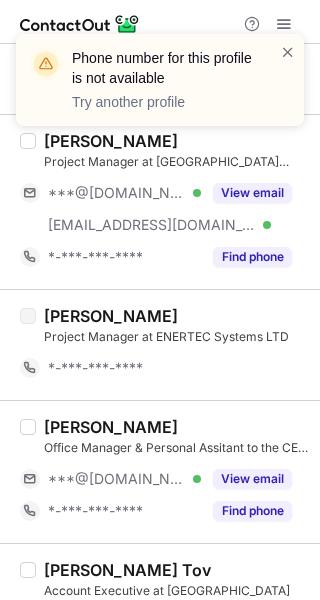 scroll, scrollTop: 3112, scrollLeft: 0, axis: vertical 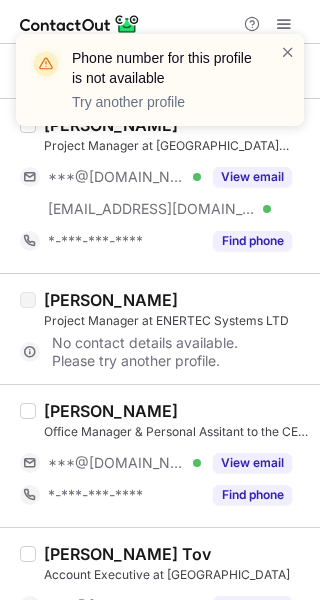 click at bounding box center (288, 52) 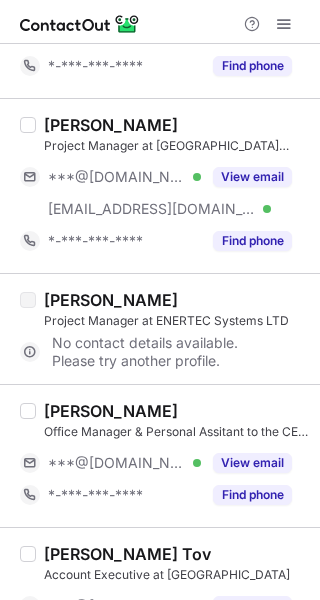 scroll, scrollTop: 3177, scrollLeft: 0, axis: vertical 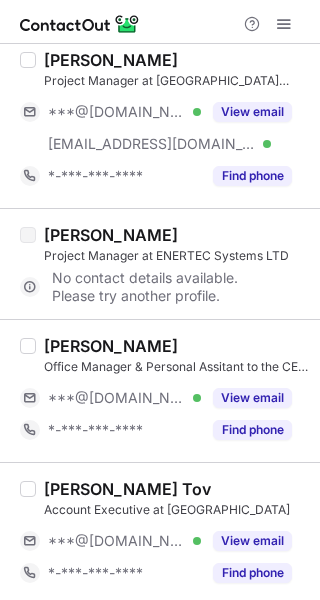 click on "View email" at bounding box center (252, 541) 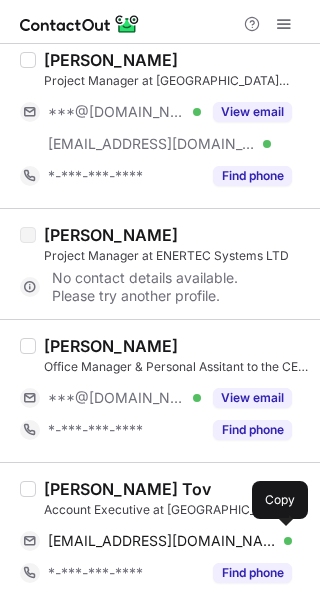 click at bounding box center [282, 541] 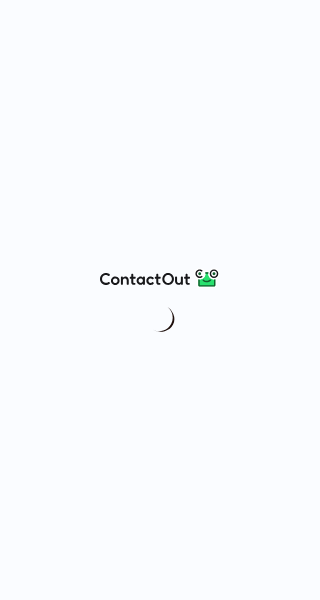 scroll, scrollTop: 0, scrollLeft: 0, axis: both 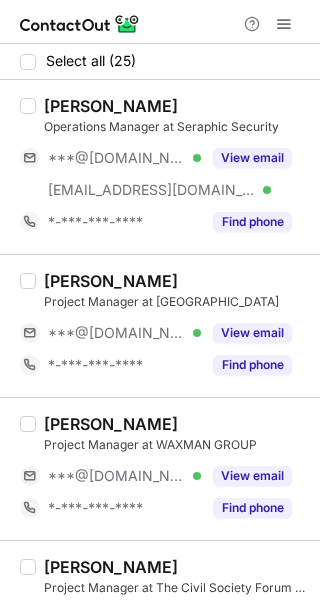 click on "View email" at bounding box center (252, 158) 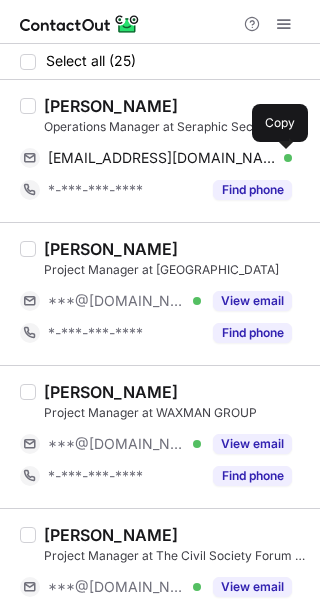 click at bounding box center (282, 158) 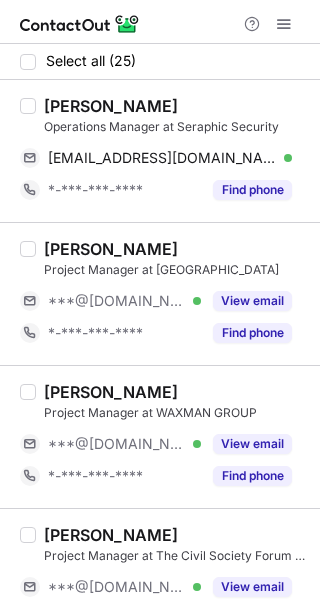click on "View email" at bounding box center [252, 301] 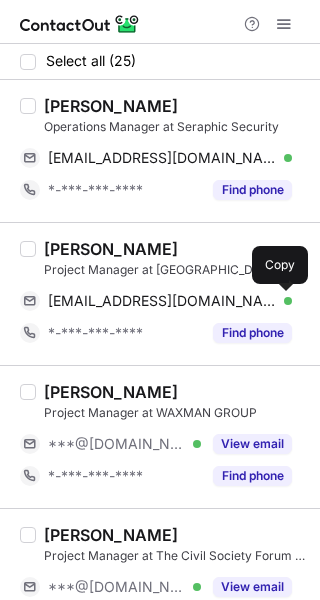 click at bounding box center [282, 301] 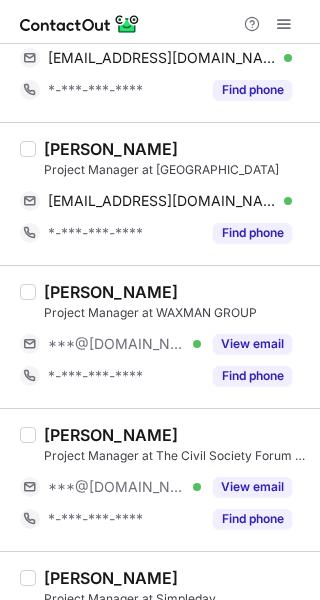 scroll, scrollTop: 116, scrollLeft: 0, axis: vertical 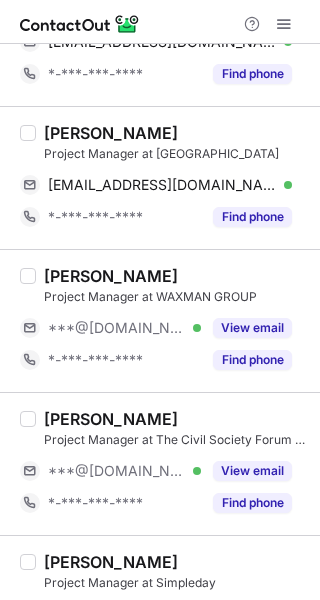 click on "View email" at bounding box center [252, 471] 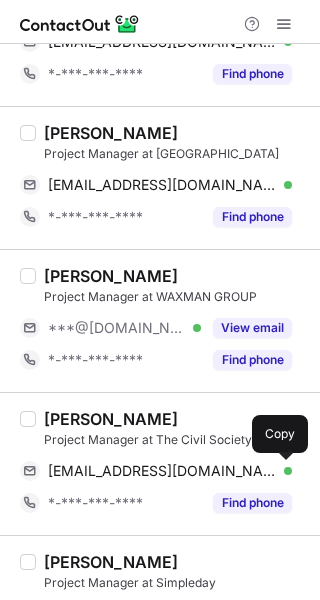 click at bounding box center [282, 471] 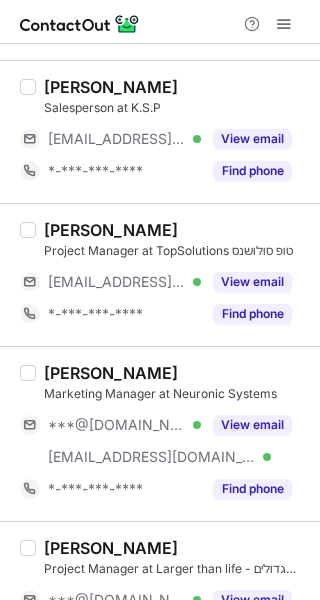 scroll, scrollTop: 786, scrollLeft: 0, axis: vertical 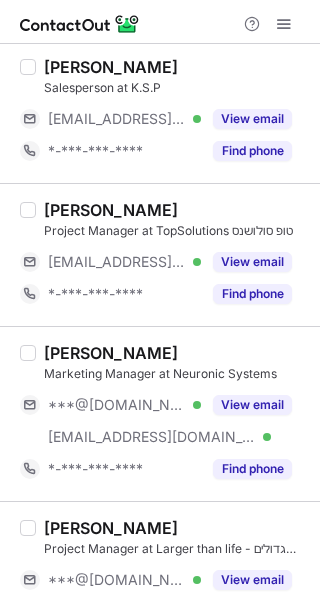 click on "View email" at bounding box center [252, 405] 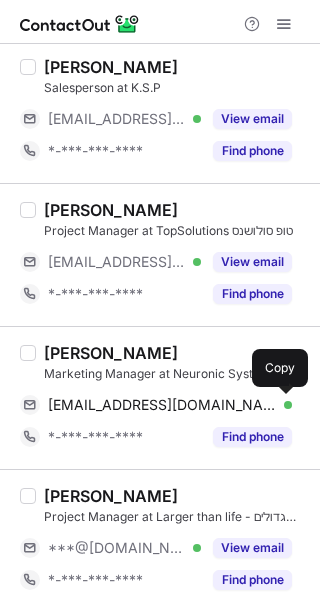 click at bounding box center [282, 405] 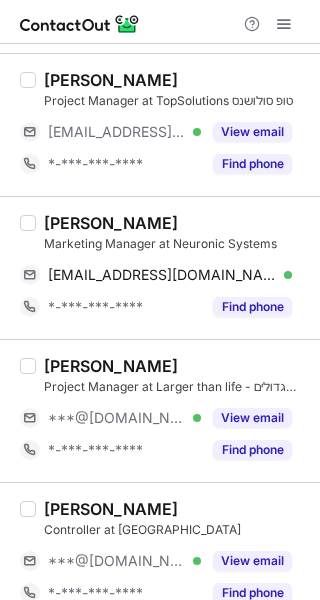 scroll, scrollTop: 942, scrollLeft: 0, axis: vertical 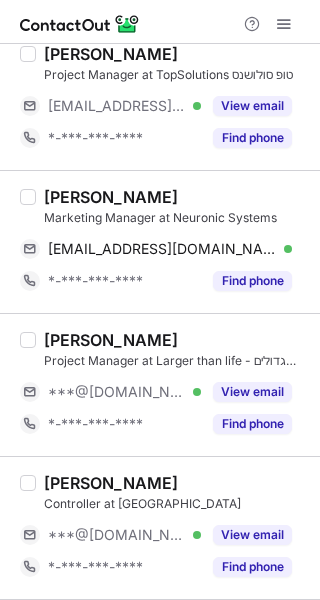 click on "View email" at bounding box center (252, 392) 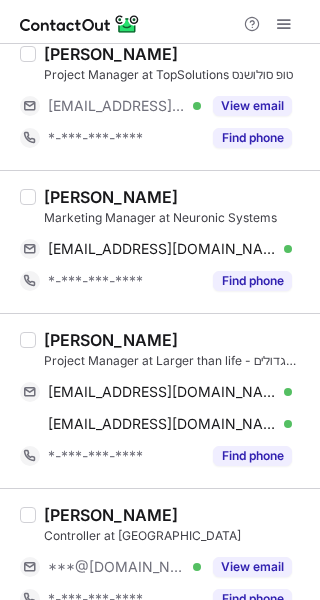 click on "yoavsgabay@gmail.com Verified Copy" at bounding box center [156, 392] 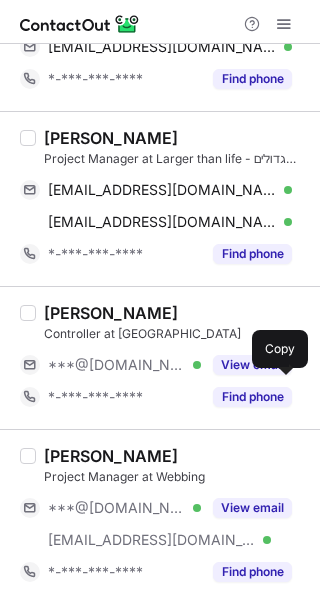 scroll, scrollTop: 1146, scrollLeft: 0, axis: vertical 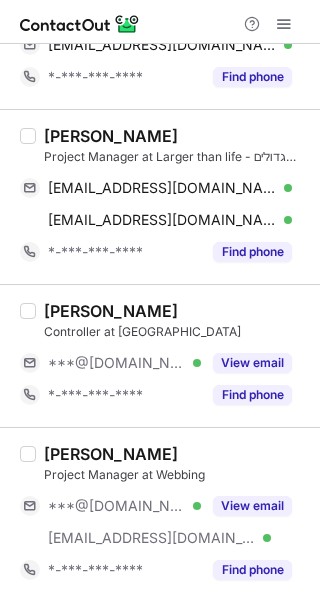 click on "View email" at bounding box center [252, 363] 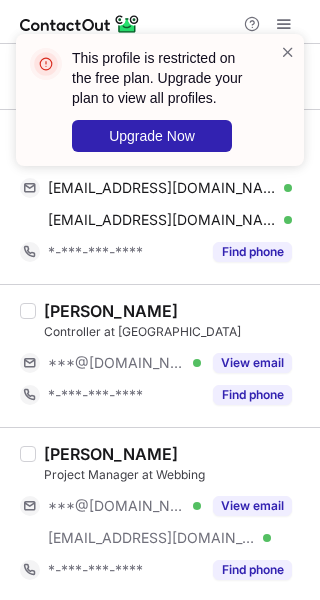 click at bounding box center (288, 52) 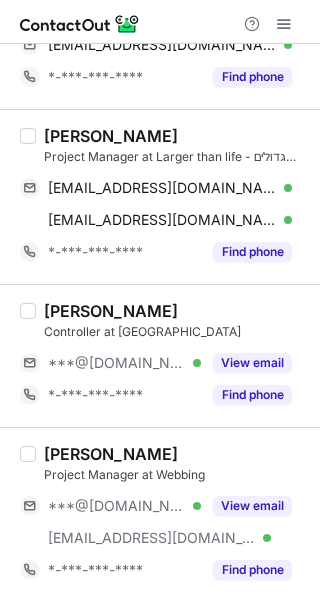 click at bounding box center (284, 24) 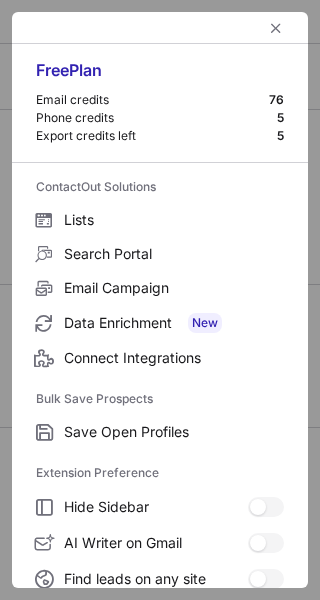scroll, scrollTop: 232, scrollLeft: 0, axis: vertical 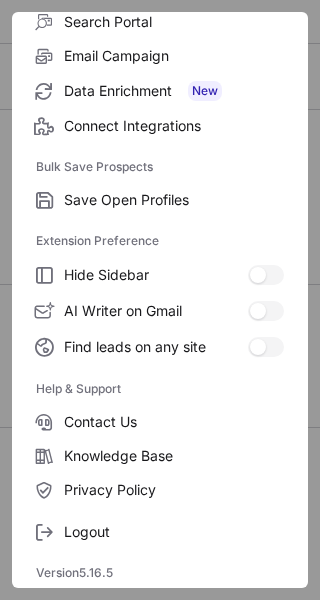 click on "Logout" at bounding box center [174, 532] 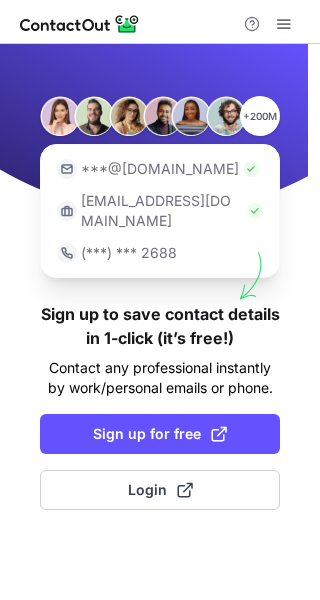 click on "Sign up for free" at bounding box center [160, 434] 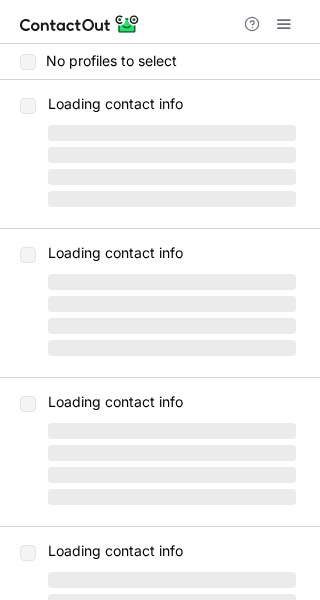 scroll, scrollTop: 0, scrollLeft: 0, axis: both 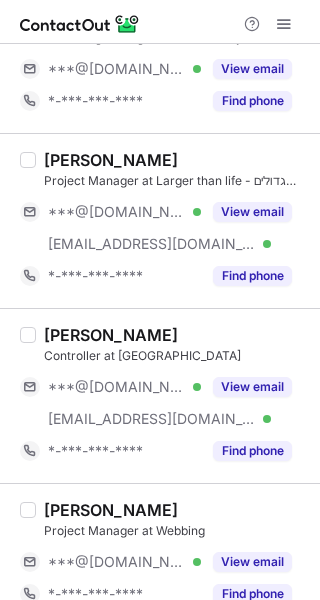 click on "View email" at bounding box center (252, 387) 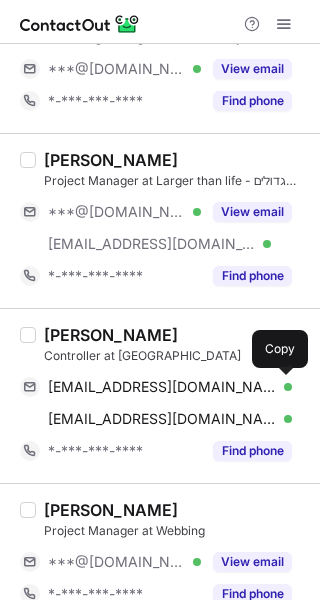 click at bounding box center [282, 387] 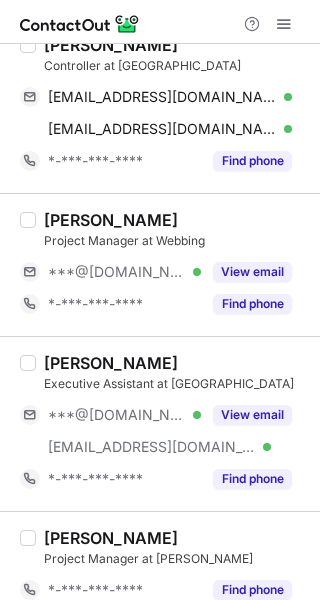 scroll, scrollTop: 1348, scrollLeft: 0, axis: vertical 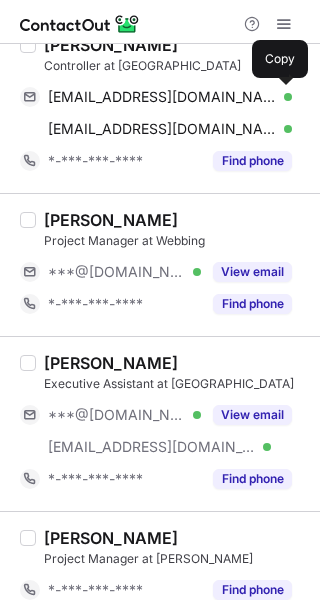 click on "View email" at bounding box center (252, 415) 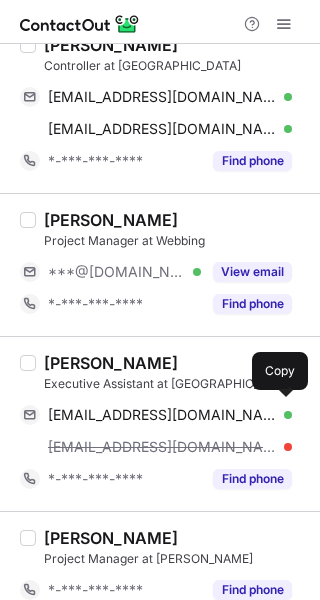 click on "benbocc14@gmail.com Verified Copy" at bounding box center [156, 415] 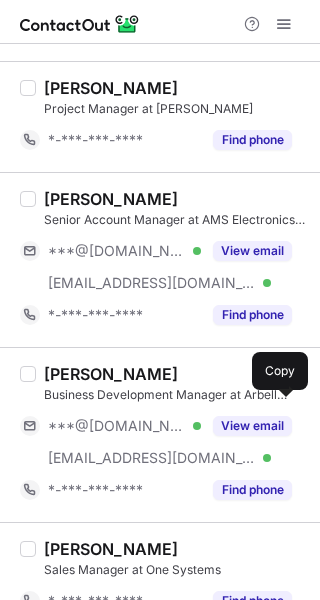 scroll, scrollTop: 1768, scrollLeft: 0, axis: vertical 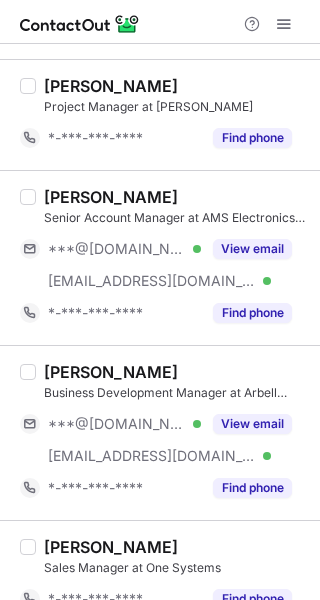 click on "View email" at bounding box center (252, 424) 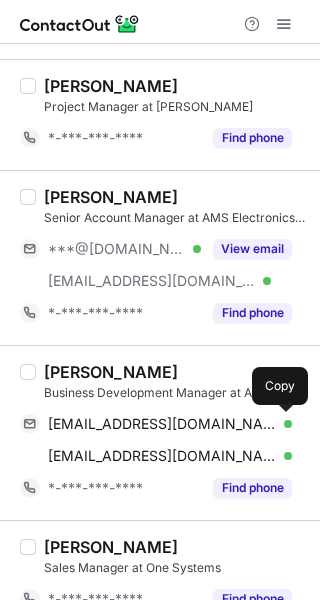 click at bounding box center [282, 424] 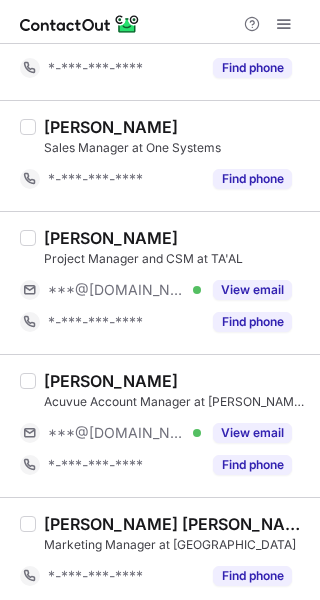 scroll, scrollTop: 2198, scrollLeft: 0, axis: vertical 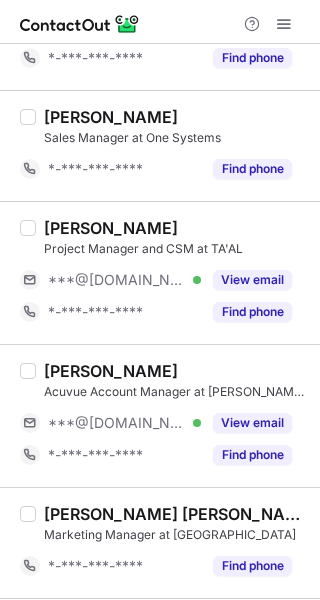 click on "View email" at bounding box center (252, 423) 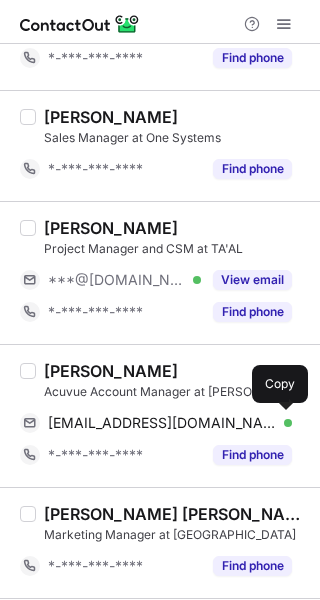 click at bounding box center (282, 423) 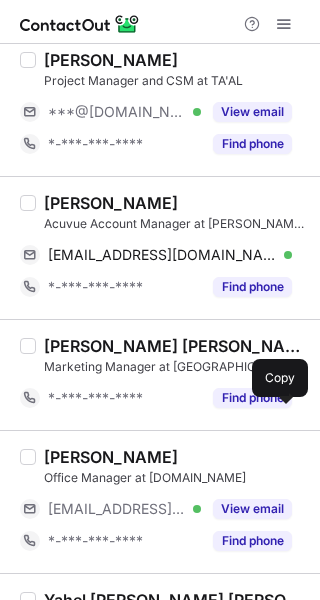 scroll, scrollTop: 2368, scrollLeft: 0, axis: vertical 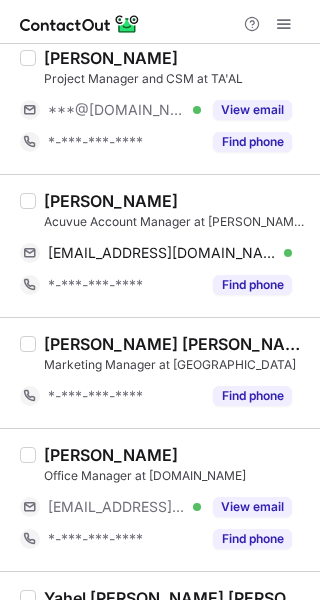 drag, startPoint x: 204, startPoint y: 423, endPoint x: 153, endPoint y: 414, distance: 51.78803 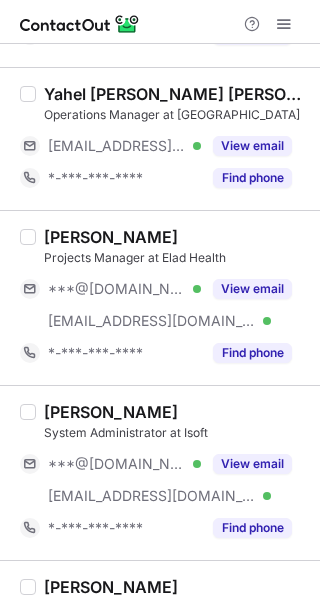 scroll, scrollTop: 2888, scrollLeft: 0, axis: vertical 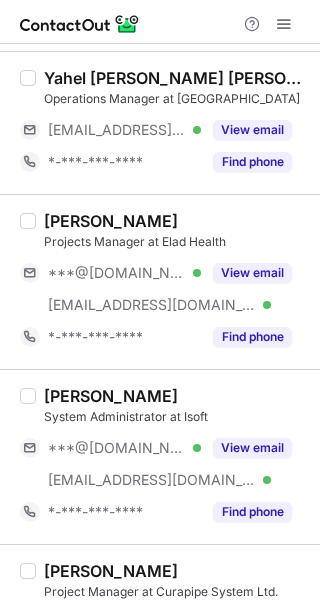 click on "View email" at bounding box center (252, 273) 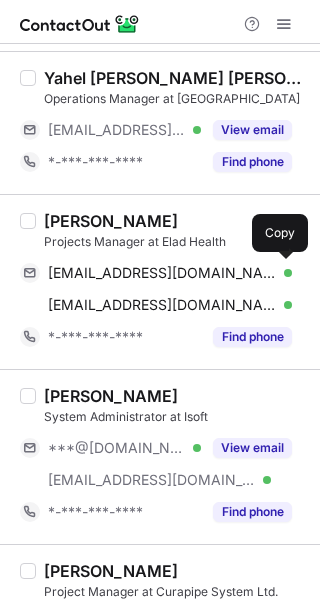 click at bounding box center (282, 273) 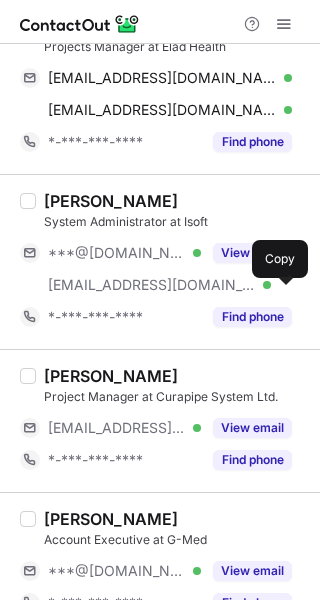 scroll, scrollTop: 3098, scrollLeft: 0, axis: vertical 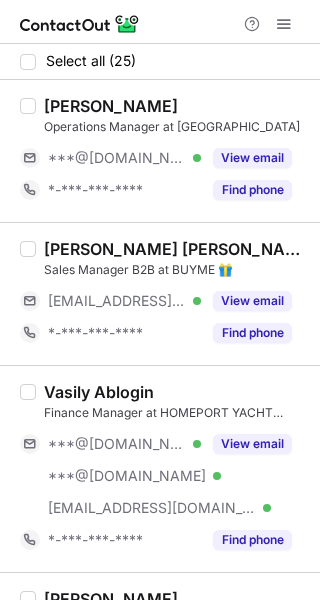 click on "View email" at bounding box center [246, 158] 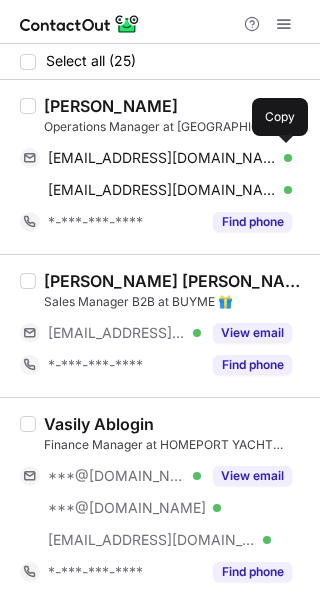 click on "shaharburst@gmail.com Verified Copy" at bounding box center [156, 158] 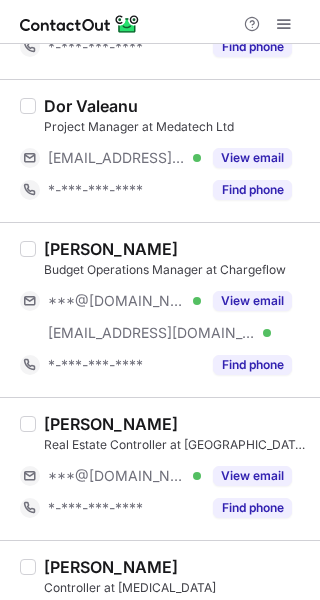 scroll, scrollTop: 668, scrollLeft: 0, axis: vertical 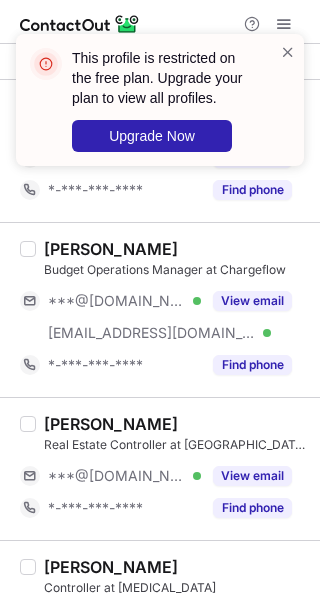 click at bounding box center (288, 52) 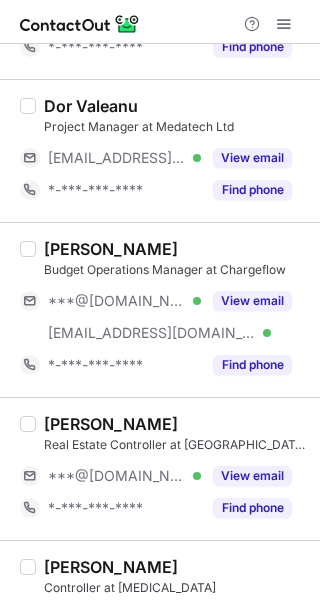 click at bounding box center [284, 24] 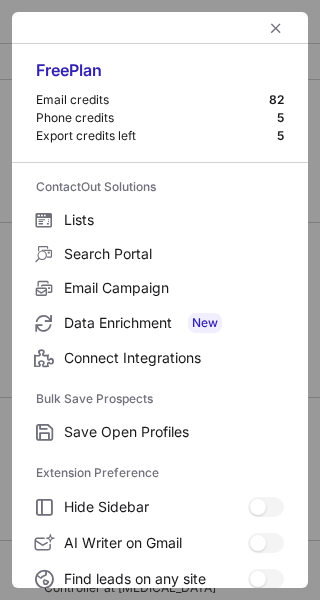scroll, scrollTop: 232, scrollLeft: 0, axis: vertical 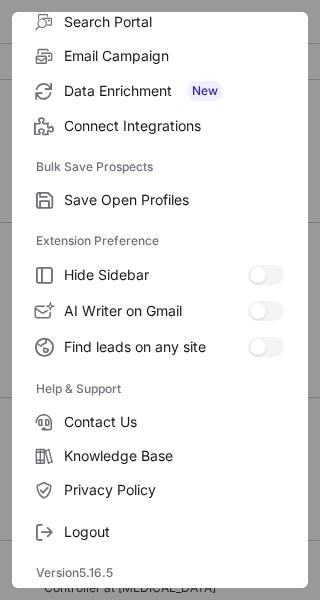click on "Logout" at bounding box center [174, 532] 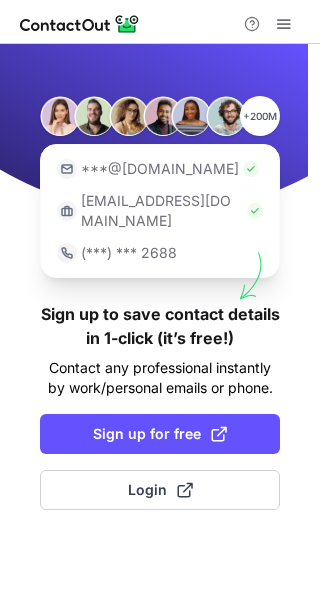 click on "Sign up for free" at bounding box center [160, 434] 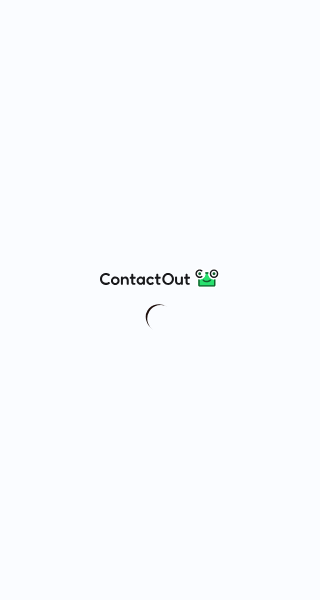 scroll, scrollTop: 0, scrollLeft: 0, axis: both 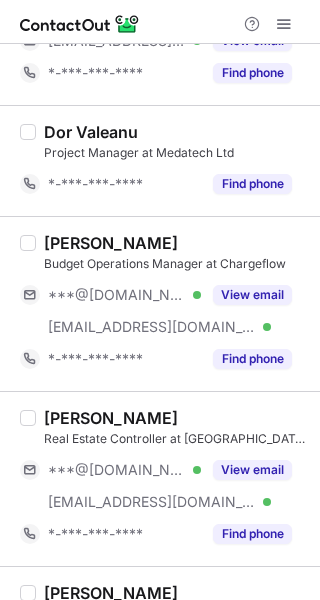 click on "View email" at bounding box center (246, 295) 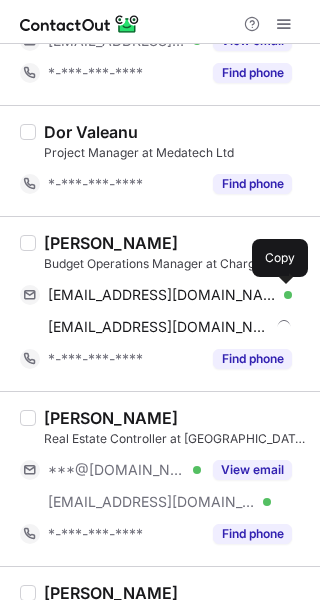 click at bounding box center [282, 295] 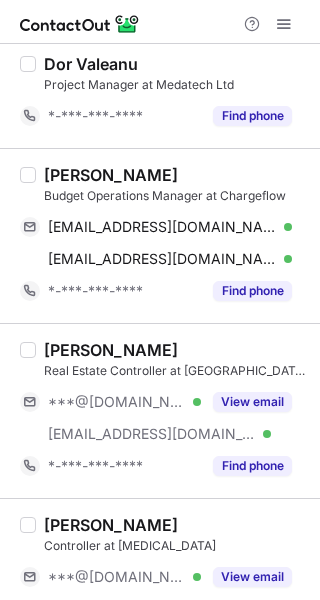 scroll, scrollTop: 692, scrollLeft: 0, axis: vertical 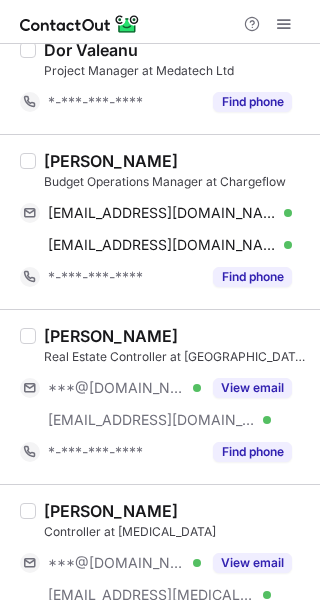 click on "View email" at bounding box center [252, 388] 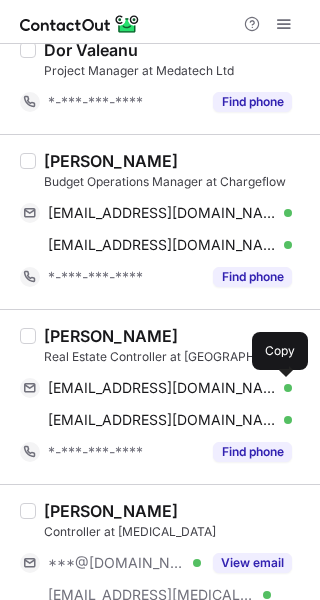 click at bounding box center [282, 388] 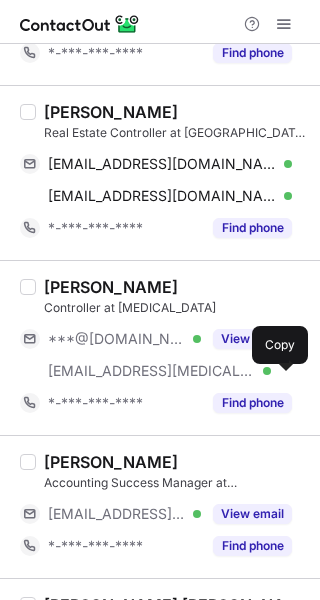 scroll, scrollTop: 932, scrollLeft: 0, axis: vertical 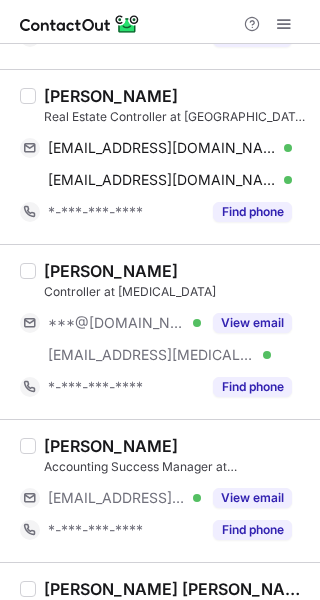 click on "View email" at bounding box center [252, 323] 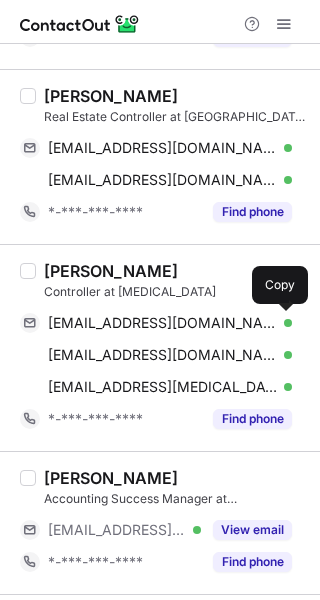 click at bounding box center [282, 323] 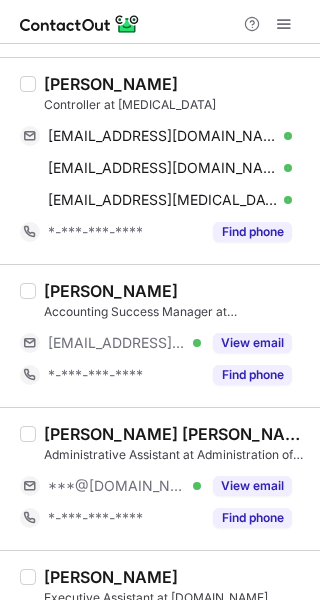 scroll, scrollTop: 1127, scrollLeft: 0, axis: vertical 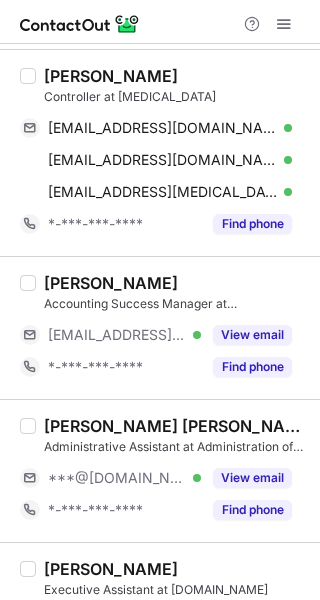 click on "View email" at bounding box center (252, 478) 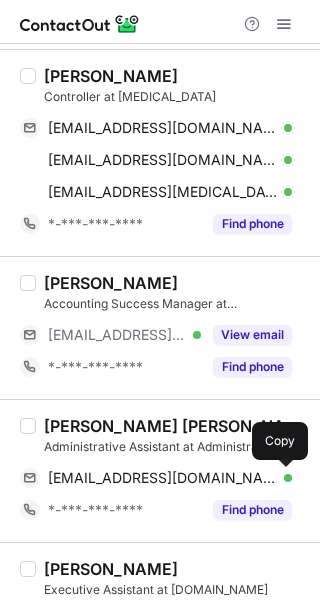 click at bounding box center [282, 478] 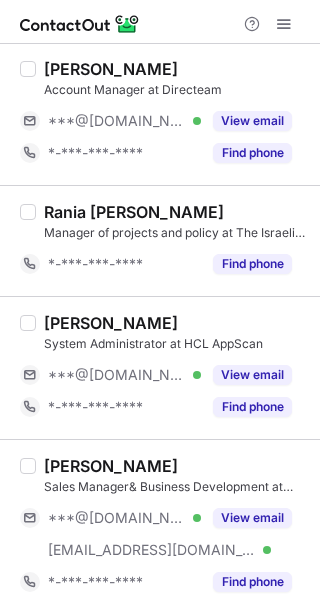 scroll, scrollTop: 2068, scrollLeft: 0, axis: vertical 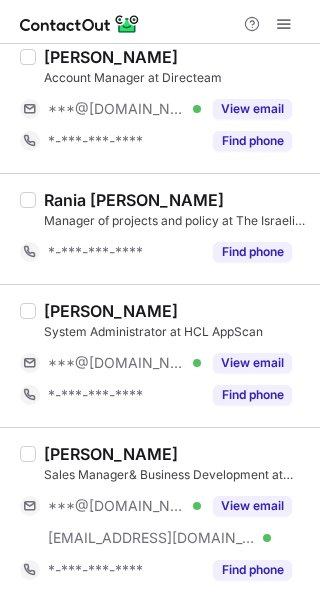 click on "View email" at bounding box center (246, 363) 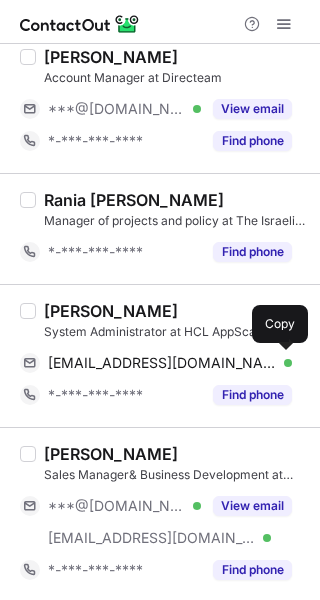 click at bounding box center (282, 363) 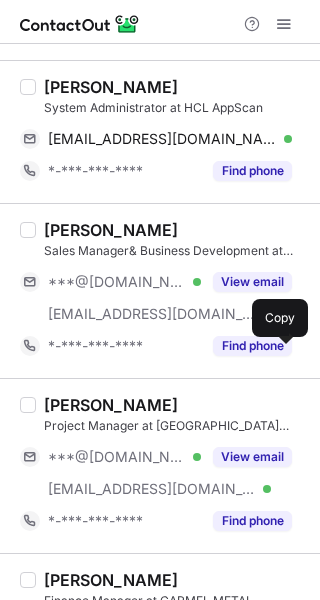 scroll, scrollTop: 2300, scrollLeft: 0, axis: vertical 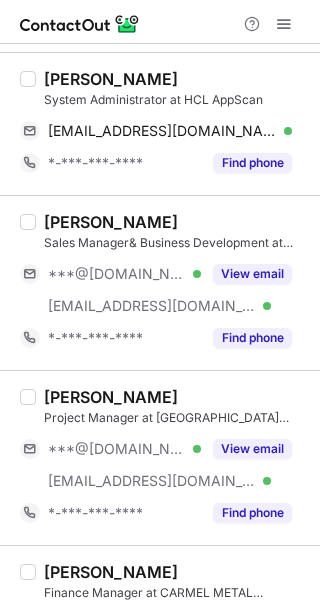 click on "View email" at bounding box center (246, 449) 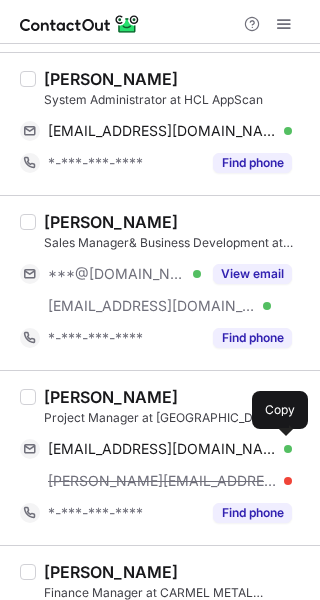 click at bounding box center (282, 449) 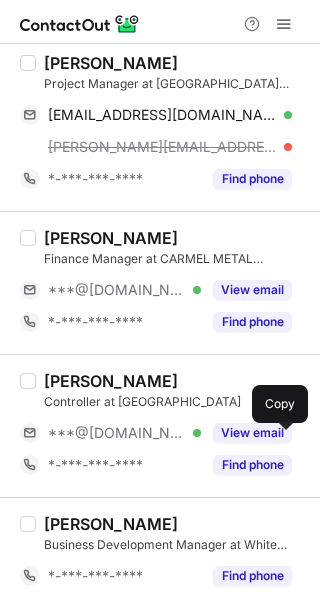 scroll, scrollTop: 2639, scrollLeft: 0, axis: vertical 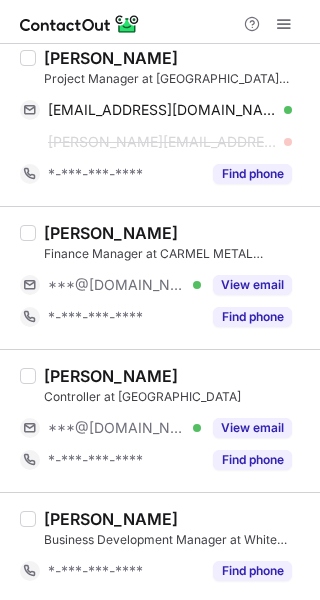click on "View email" at bounding box center [252, 428] 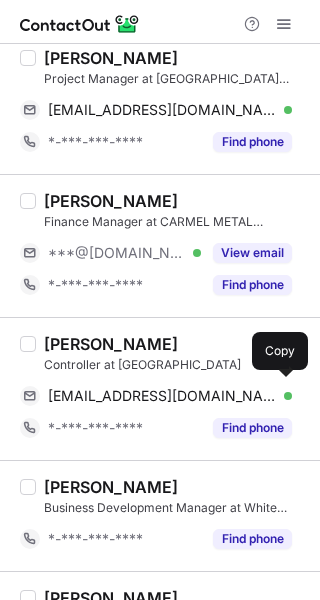 click on "talabu0103@gmail.com Verified Copy" at bounding box center [156, 396] 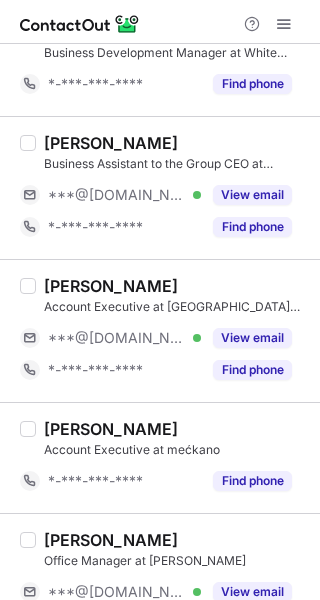scroll, scrollTop: 3177, scrollLeft: 0, axis: vertical 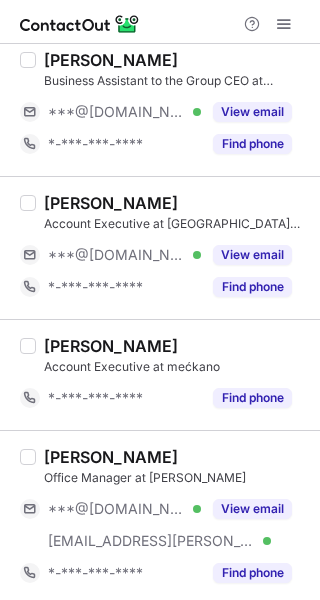 click on "View email" at bounding box center (252, 509) 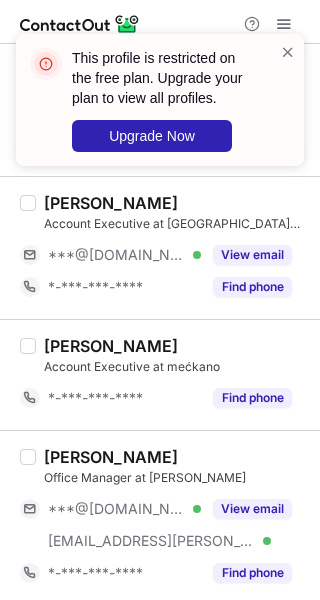 click at bounding box center (288, 52) 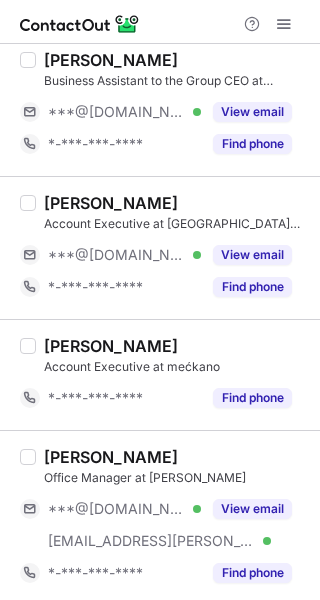 click at bounding box center (284, 24) 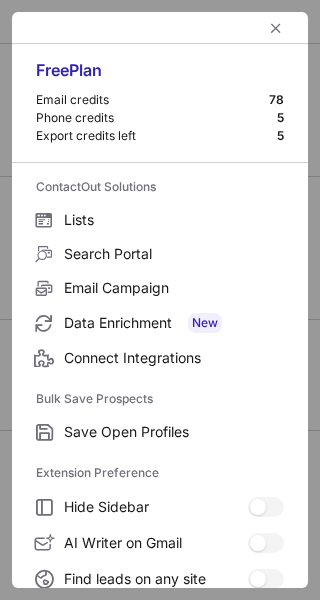 scroll, scrollTop: 232, scrollLeft: 0, axis: vertical 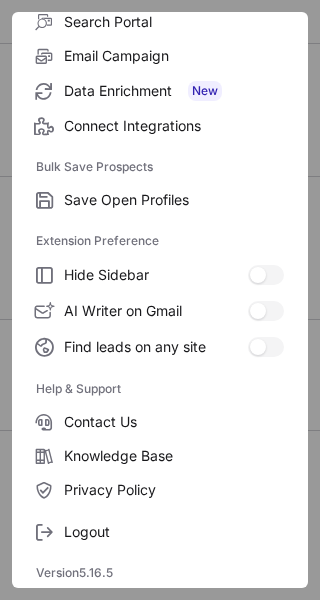 click on "Logout" at bounding box center (174, 532) 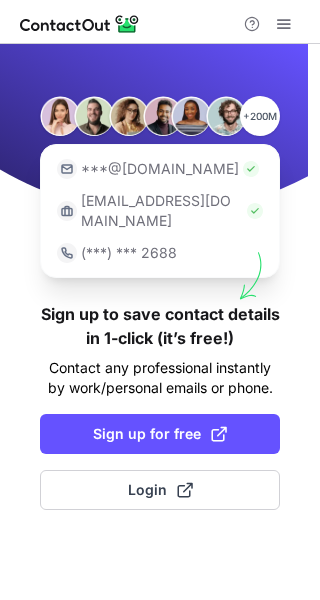 click on "Sign up for free" at bounding box center (160, 434) 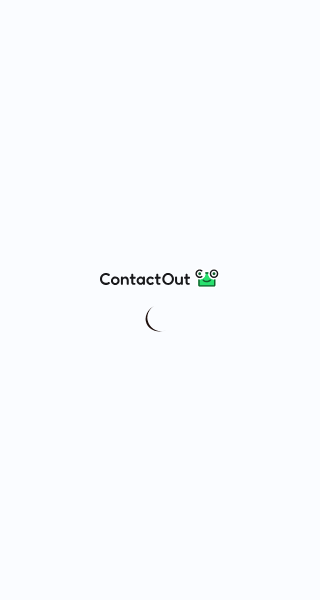 scroll, scrollTop: 0, scrollLeft: 0, axis: both 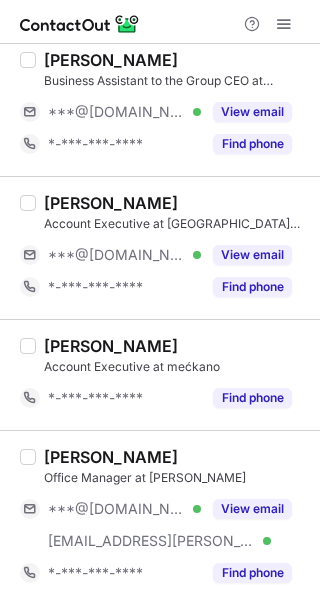 click on "View email" at bounding box center (252, 509) 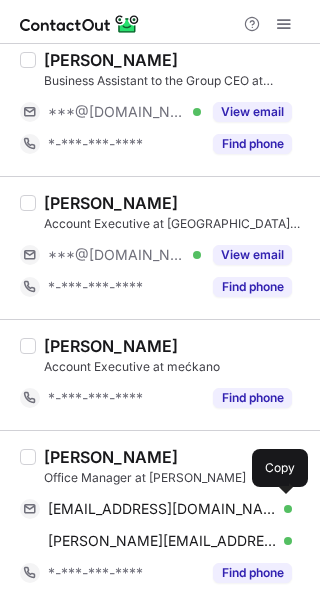 click at bounding box center (282, 509) 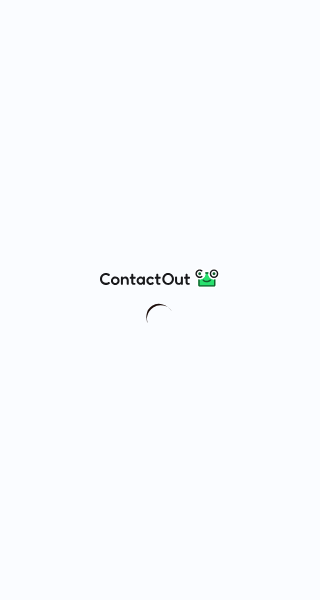 scroll, scrollTop: 0, scrollLeft: 0, axis: both 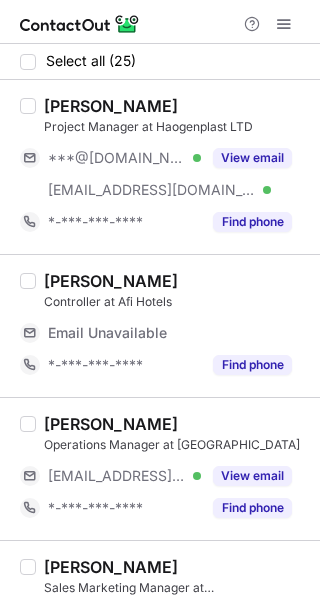 click on "***@gmail.com Verified ***@ab-dent.com Verified View email" at bounding box center [164, 174] 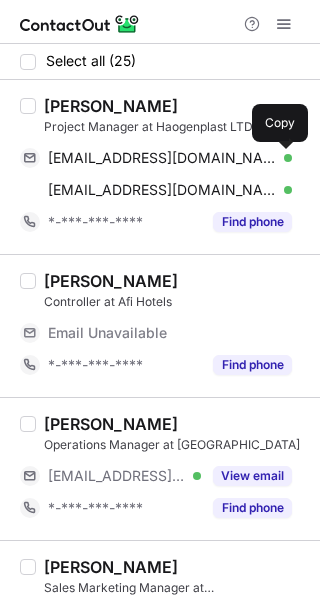 click at bounding box center (282, 158) 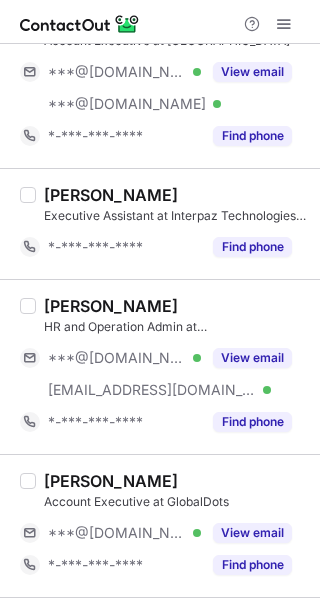 scroll, scrollTop: 660, scrollLeft: 0, axis: vertical 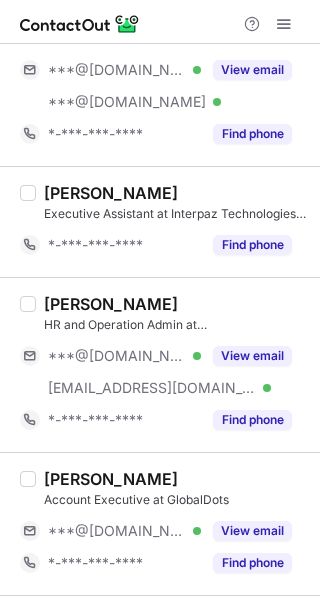 click on "View email" at bounding box center [252, 356] 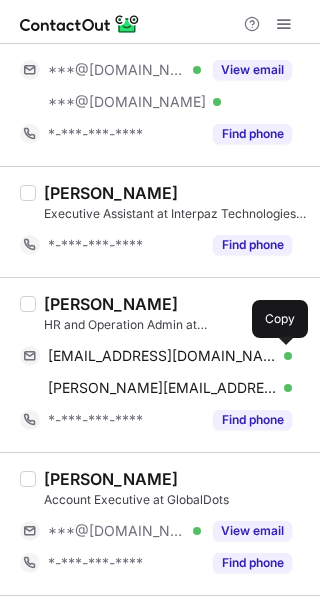 click at bounding box center (282, 356) 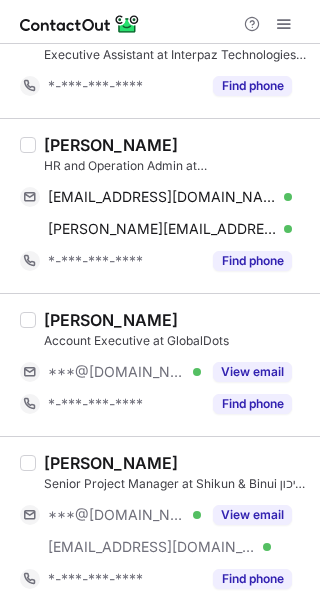 scroll, scrollTop: 822, scrollLeft: 0, axis: vertical 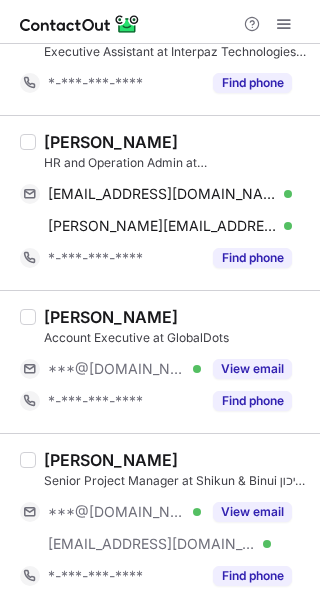 click on "View email" at bounding box center [252, 369] 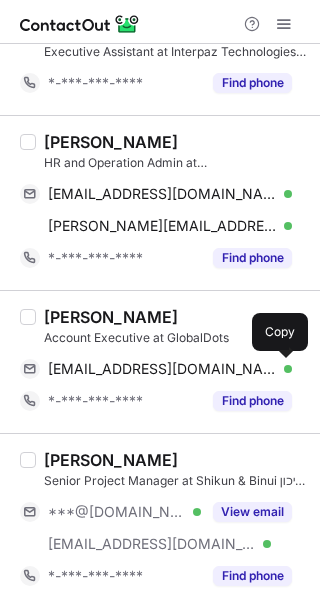 click at bounding box center [282, 369] 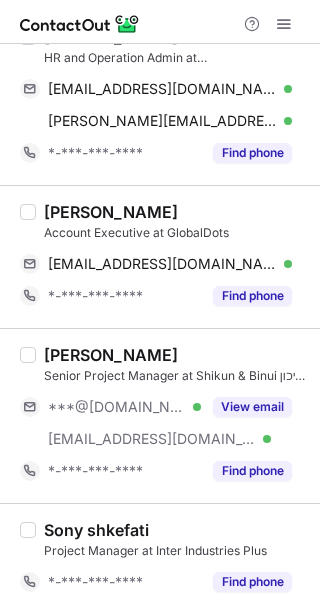 scroll, scrollTop: 932, scrollLeft: 0, axis: vertical 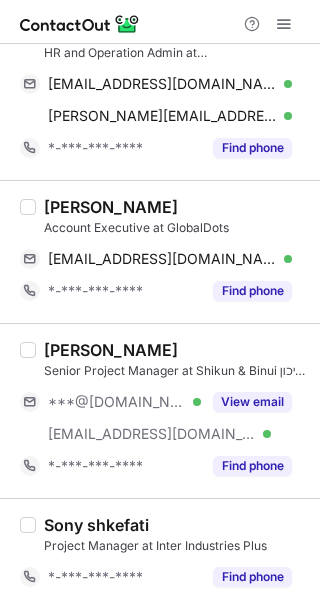 click on "View email" at bounding box center (252, 402) 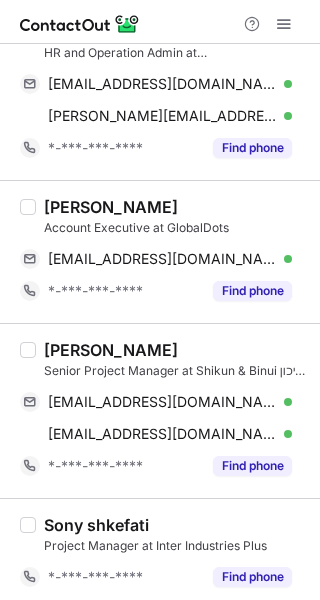 click on "nirgold1974@gmail.com Verified Copy" at bounding box center (156, 402) 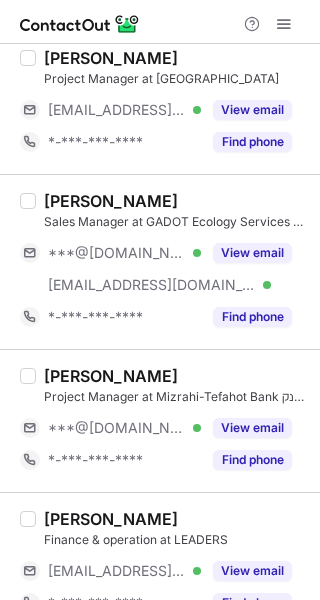 scroll, scrollTop: 1546, scrollLeft: 0, axis: vertical 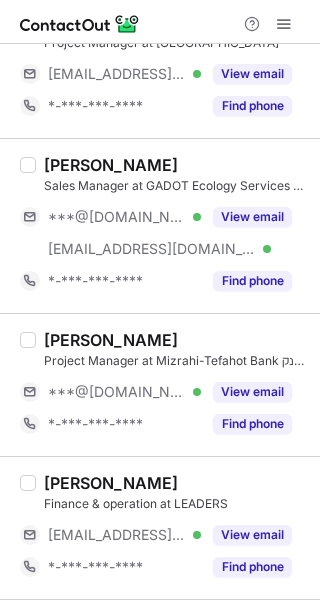 click on "View email" at bounding box center [252, 392] 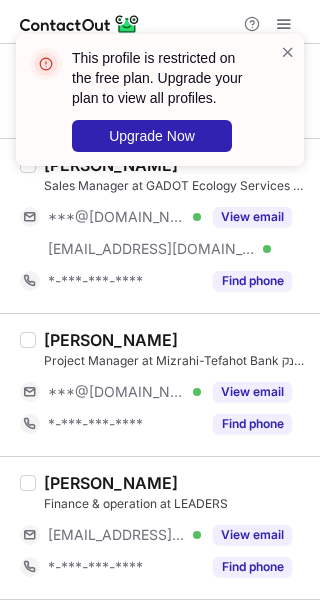 click at bounding box center (288, 52) 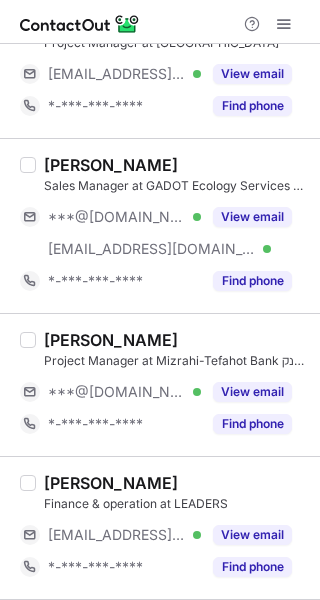 click on "This profile is restricted on the free plan. Upgrade your plan to view all profiles. Upgrade Now" at bounding box center [160, 34] 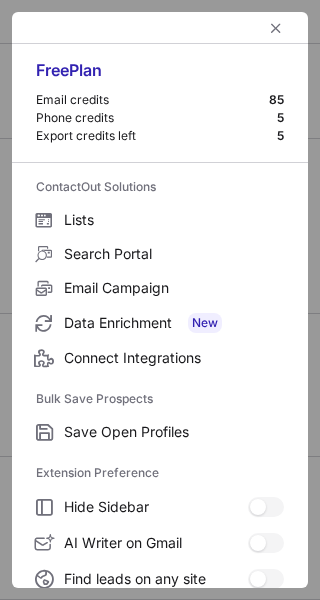 scroll, scrollTop: 232, scrollLeft: 0, axis: vertical 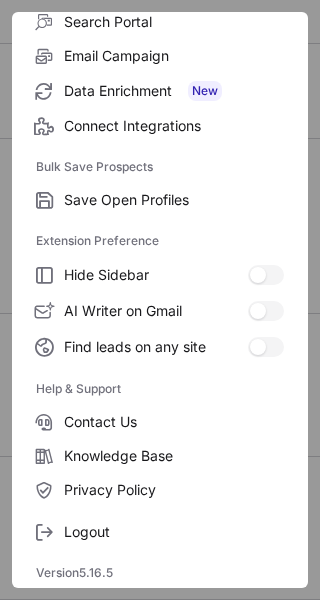 click on "Logout" at bounding box center (160, 532) 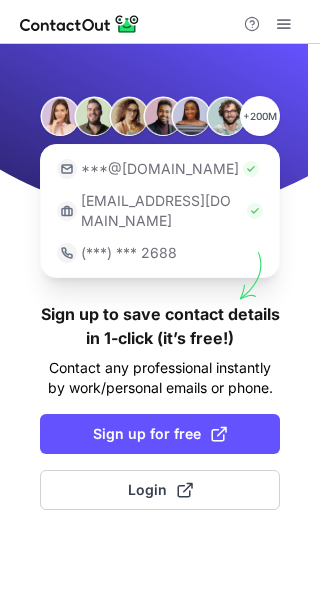 click on "Sign up for free" at bounding box center [160, 434] 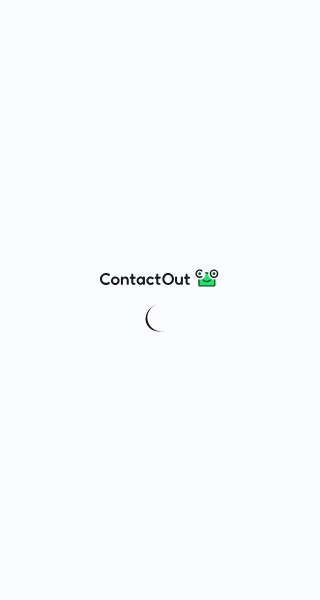 scroll, scrollTop: 0, scrollLeft: 0, axis: both 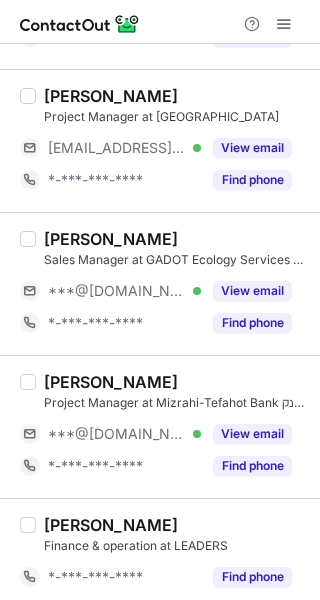 click on "View email" at bounding box center (252, 434) 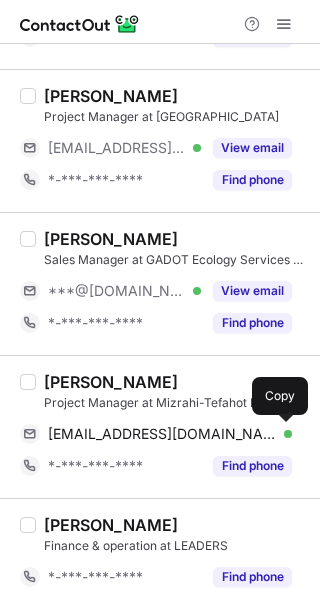 click at bounding box center (282, 434) 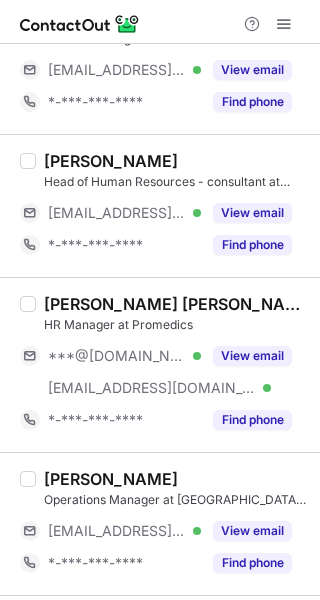 scroll, scrollTop: 2179, scrollLeft: 0, axis: vertical 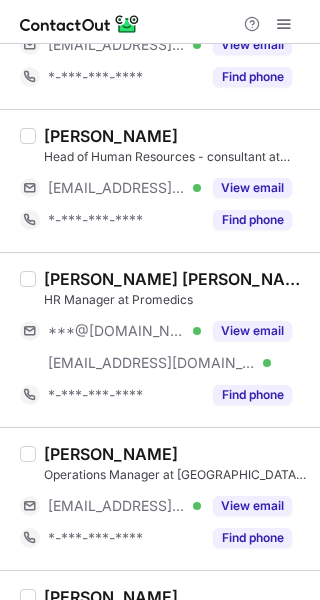 click on "View email" at bounding box center (246, 331) 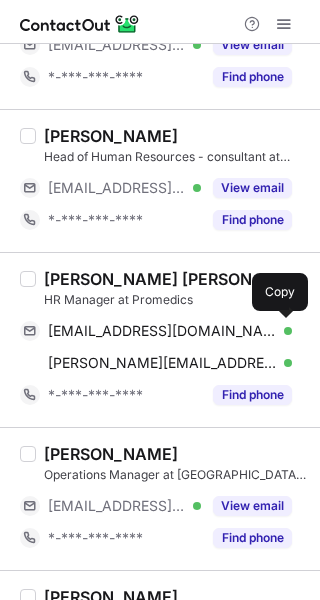 click at bounding box center [282, 331] 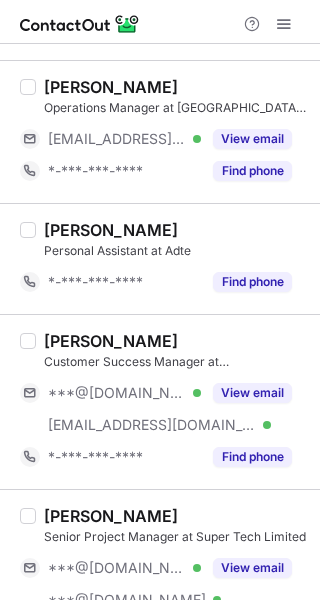 scroll, scrollTop: 2545, scrollLeft: 0, axis: vertical 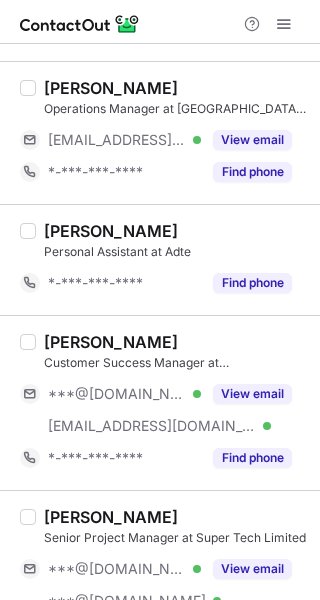 click on "View email" at bounding box center (252, 394) 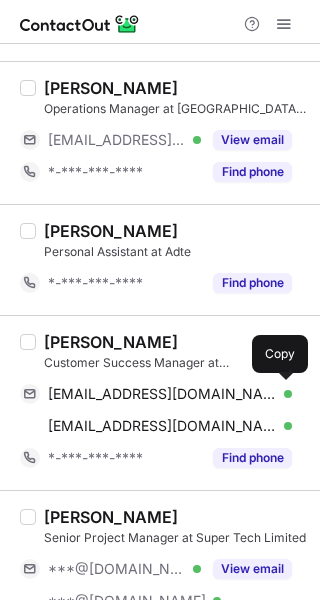 click at bounding box center (282, 394) 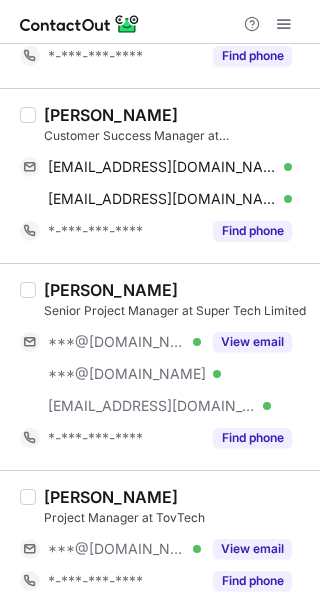 scroll, scrollTop: 2792, scrollLeft: 0, axis: vertical 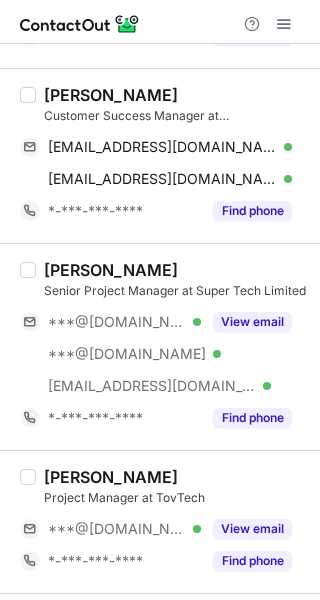 click on "View email" at bounding box center [246, 322] 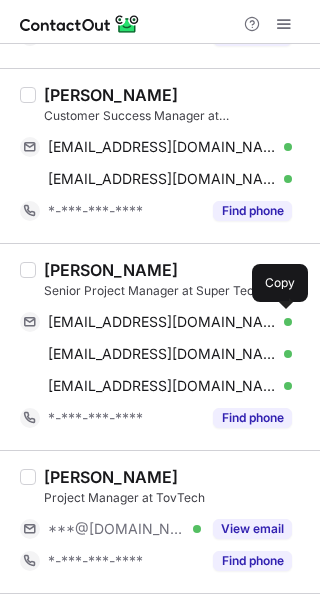 click at bounding box center [282, 322] 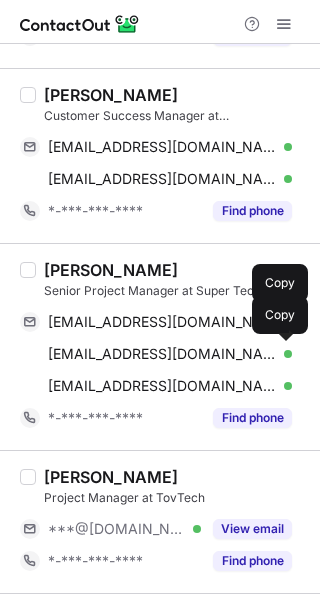click at bounding box center (282, 354) 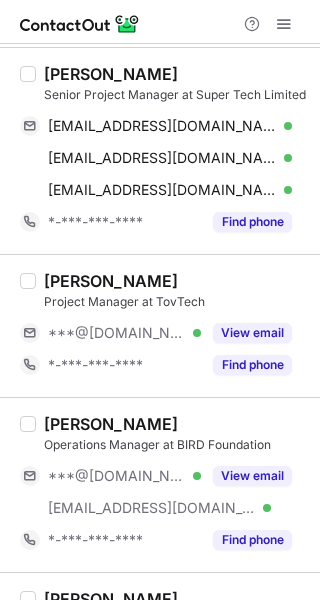 scroll, scrollTop: 3000, scrollLeft: 0, axis: vertical 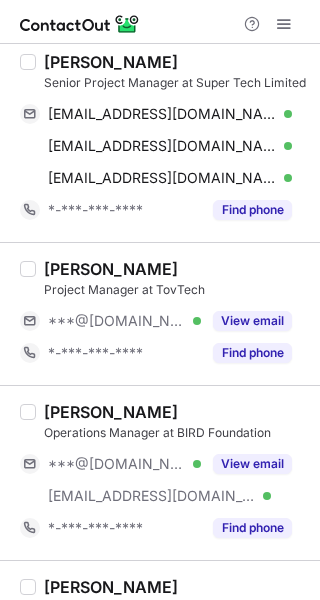 click on "View email" at bounding box center (252, 464) 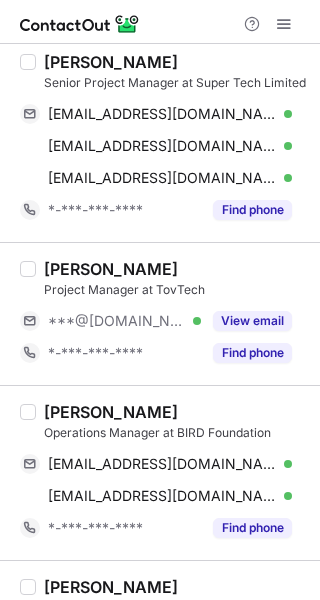 click on "talnahari@gmail.com Verified Copy" at bounding box center (156, 464) 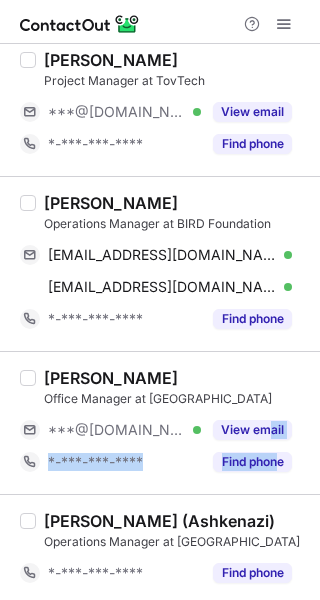 drag, startPoint x: 277, startPoint y: 442, endPoint x: 273, endPoint y: 430, distance: 12.649111 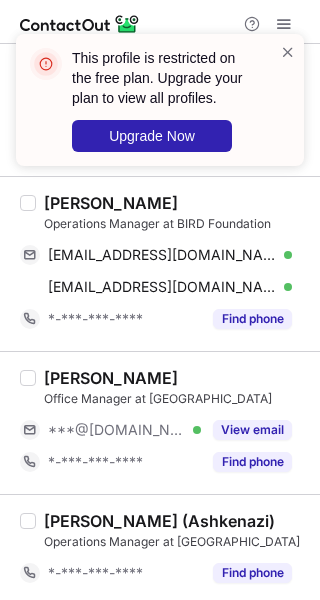click at bounding box center (288, 52) 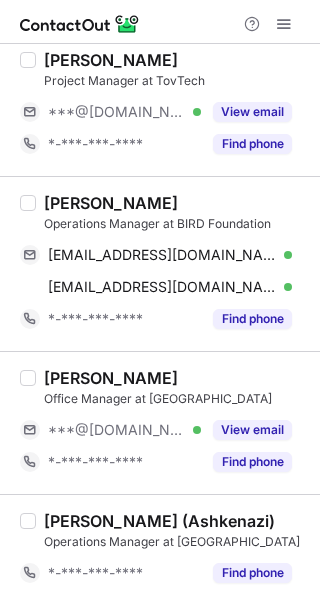 click on "This profile is restricted on the free plan. Upgrade your plan to view all profiles. Upgrade Now" at bounding box center (160, 34) 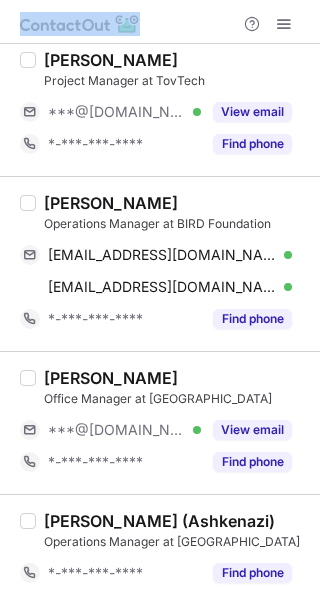 click at bounding box center (160, 22) 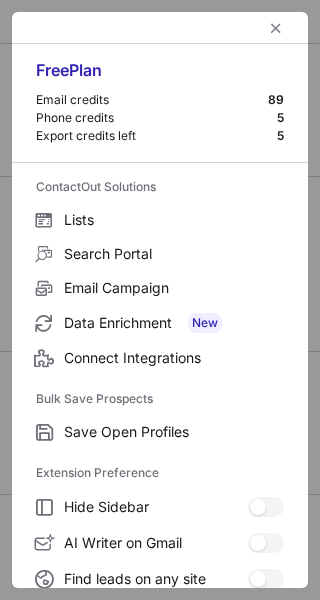scroll, scrollTop: 232, scrollLeft: 0, axis: vertical 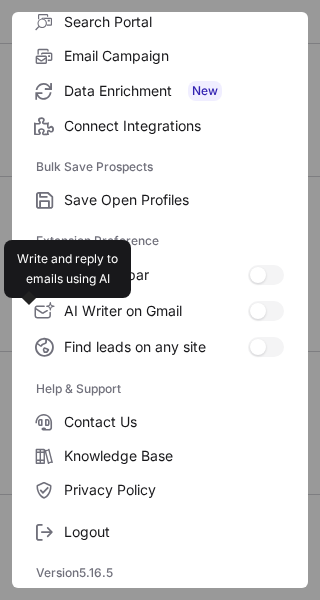 click on "Logout" at bounding box center [174, 532] 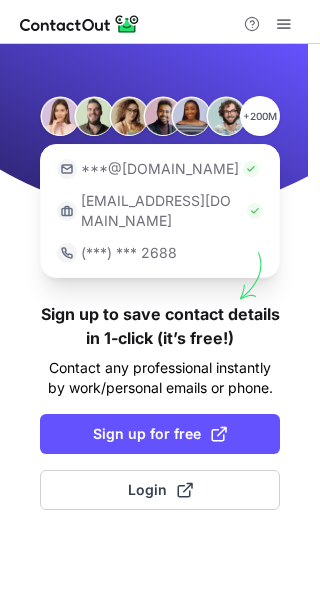 click at bounding box center (219, 434) 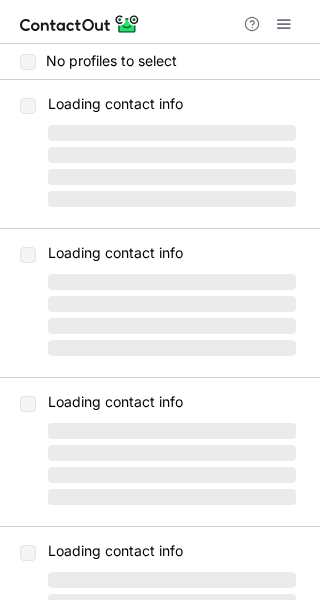 scroll, scrollTop: 0, scrollLeft: 0, axis: both 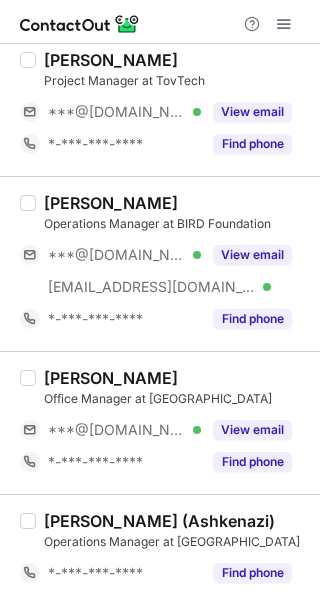 click on "View email" at bounding box center [246, 430] 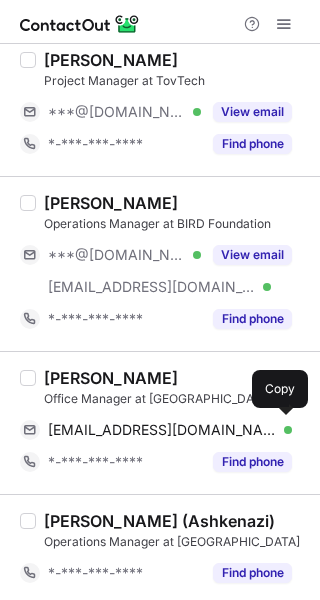 click at bounding box center (282, 430) 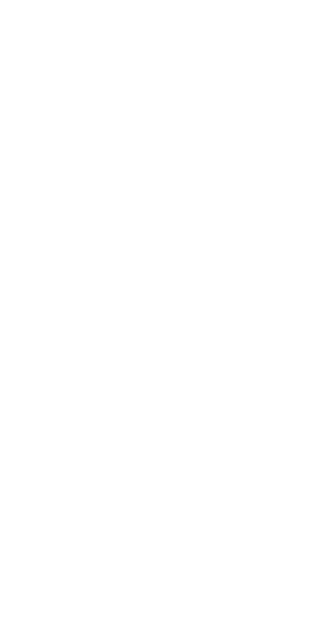 scroll, scrollTop: 0, scrollLeft: 0, axis: both 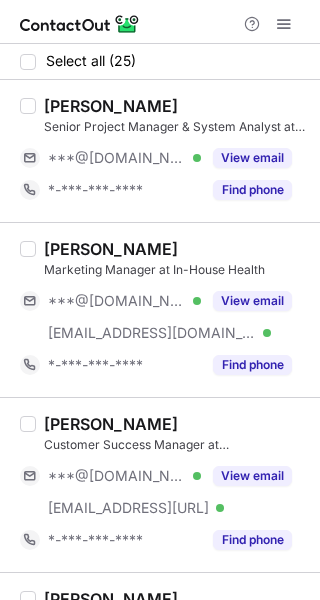 click on "View email" at bounding box center (252, 158) 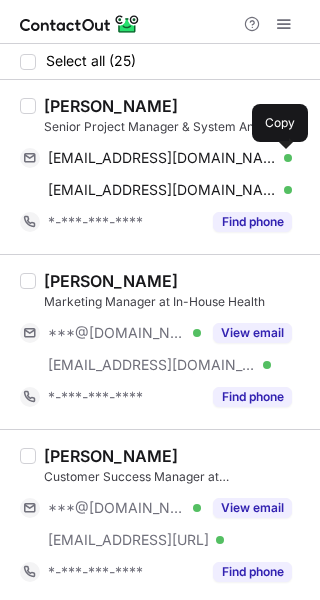 click at bounding box center [282, 158] 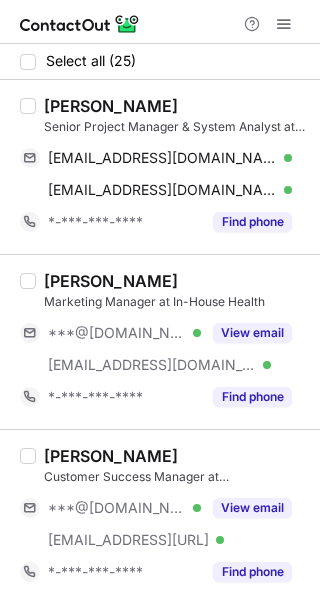 click on "View email" at bounding box center [246, 508] 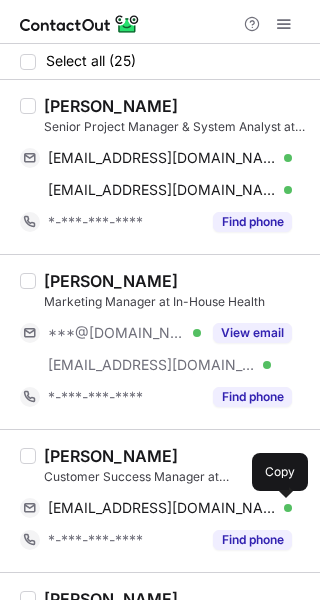 click at bounding box center [282, 508] 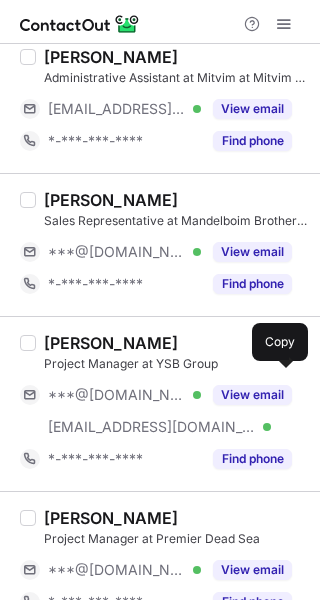 scroll, scrollTop: 560, scrollLeft: 0, axis: vertical 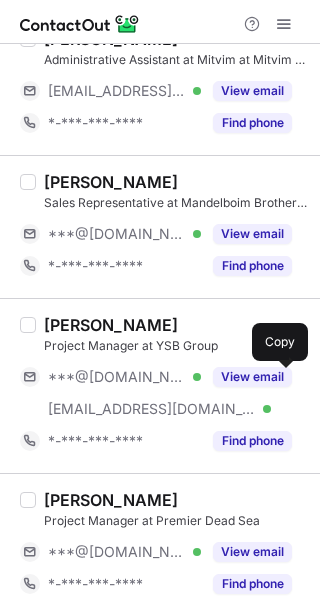 click on "View email" at bounding box center [252, 377] 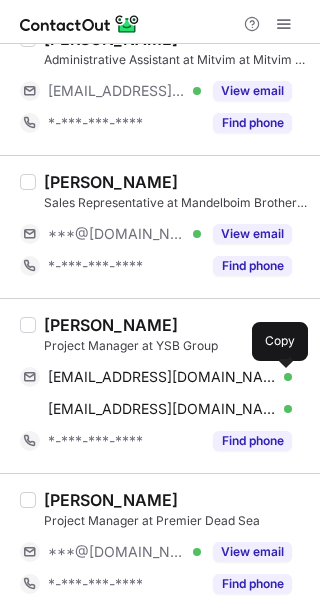 click at bounding box center (282, 377) 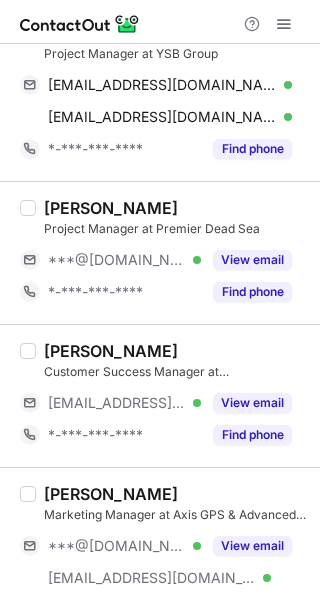 scroll, scrollTop: 854, scrollLeft: 0, axis: vertical 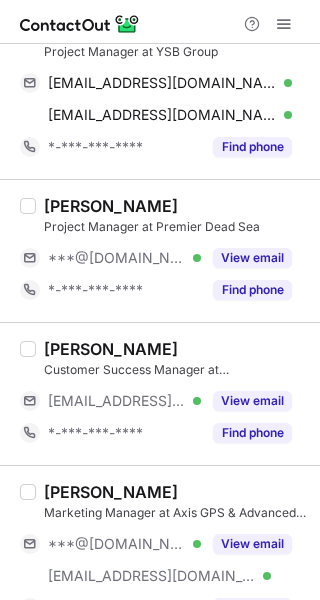 click on "View email" at bounding box center (246, 544) 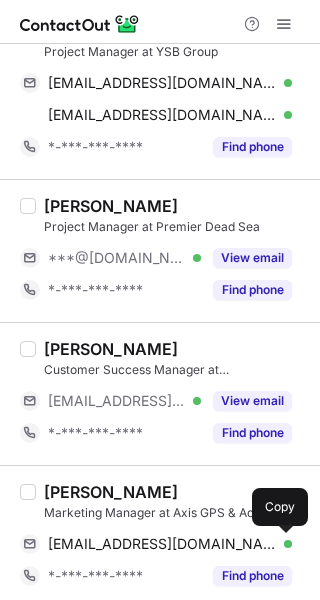 click at bounding box center [282, 544] 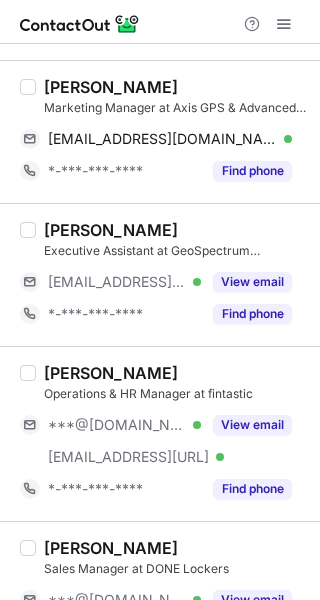 scroll, scrollTop: 1264, scrollLeft: 0, axis: vertical 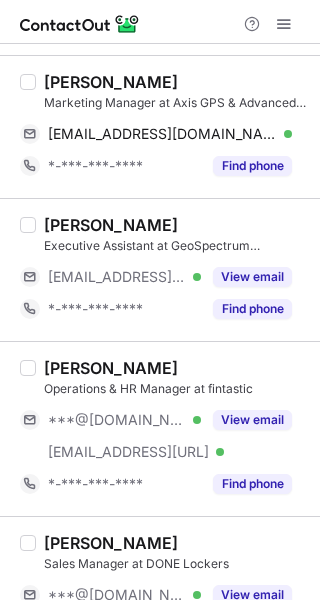click on "View email" at bounding box center (252, 420) 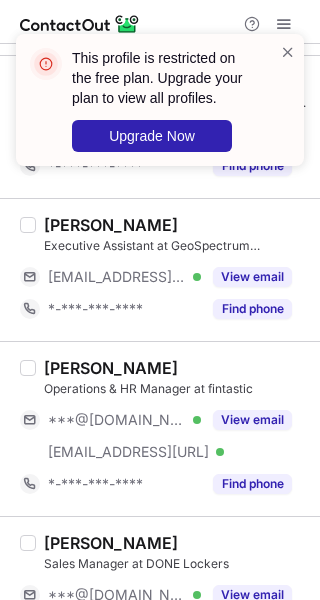 click at bounding box center (288, 52) 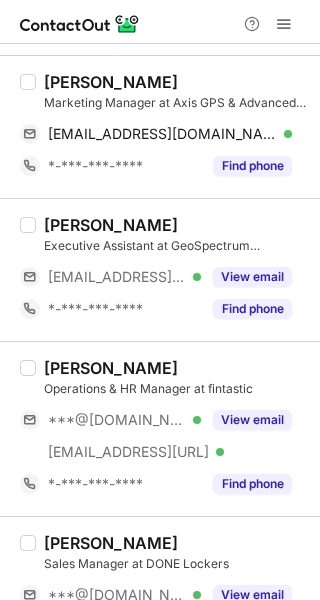 click at bounding box center [284, 24] 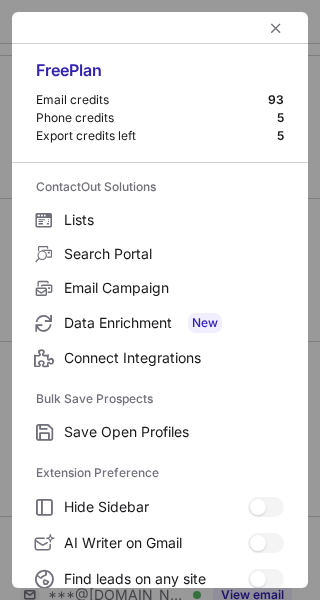 scroll, scrollTop: 232, scrollLeft: 0, axis: vertical 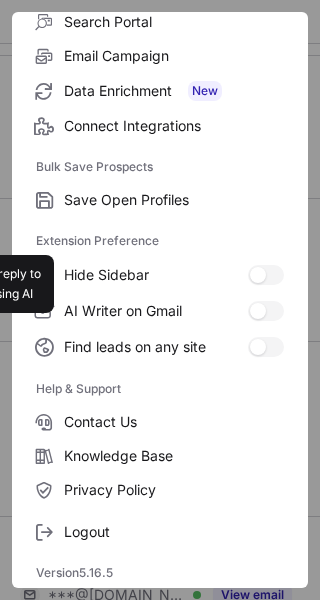 click on "Logout" at bounding box center [174, 532] 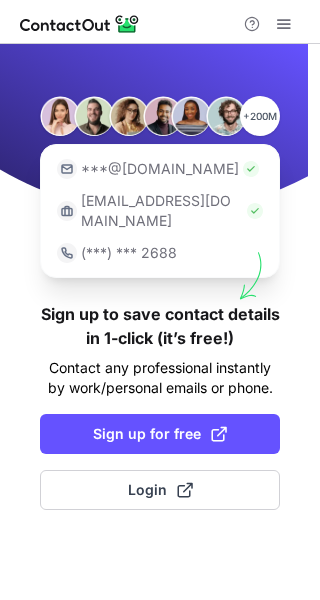 click on "Sign up for free" at bounding box center [160, 434] 